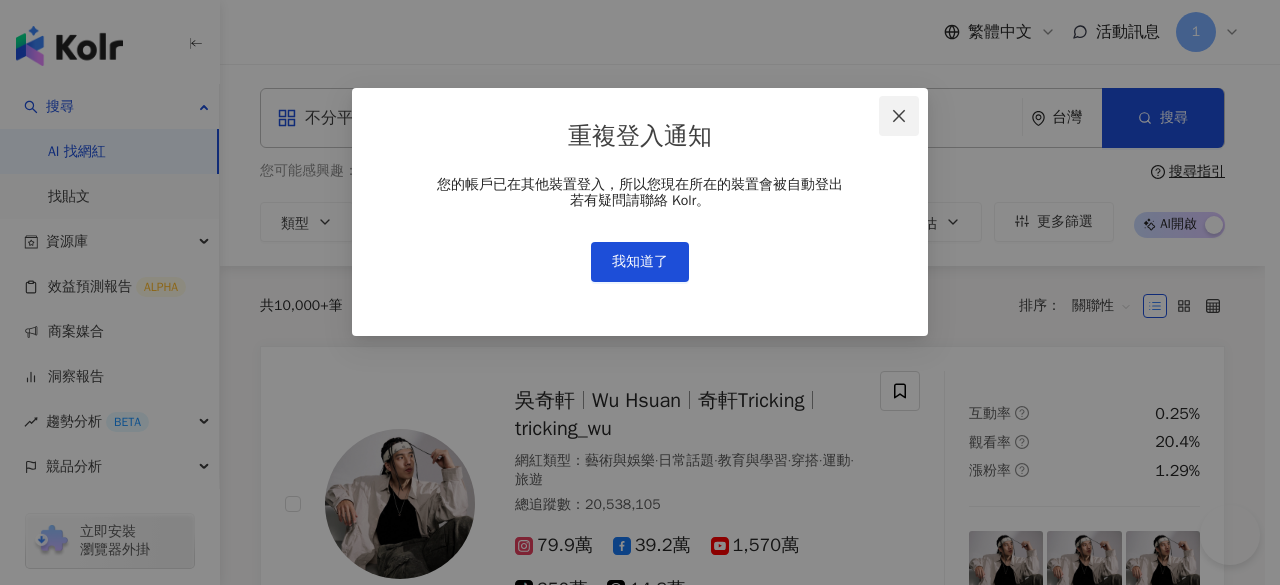 scroll, scrollTop: 0, scrollLeft: 0, axis: both 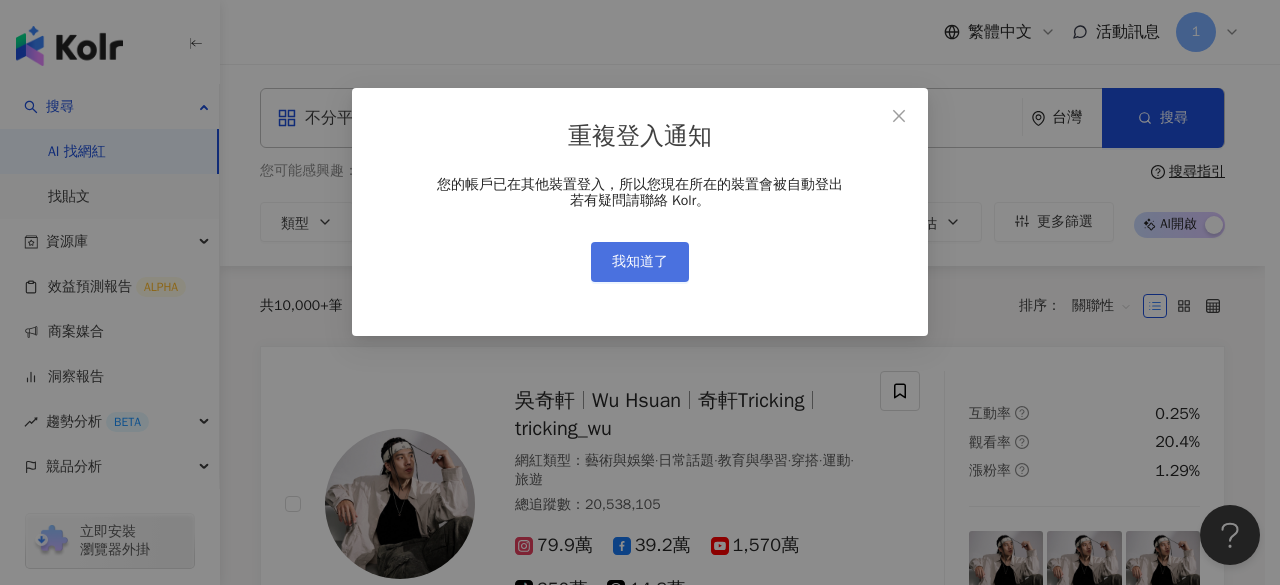 click on "我知道了" at bounding box center (640, 262) 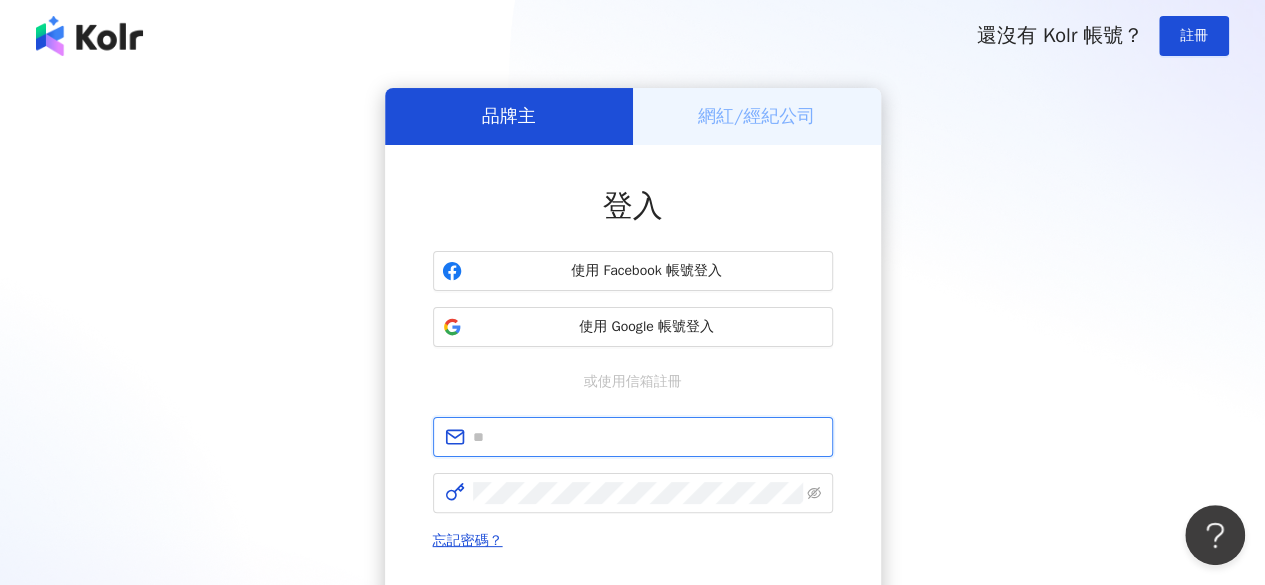 type on "**********" 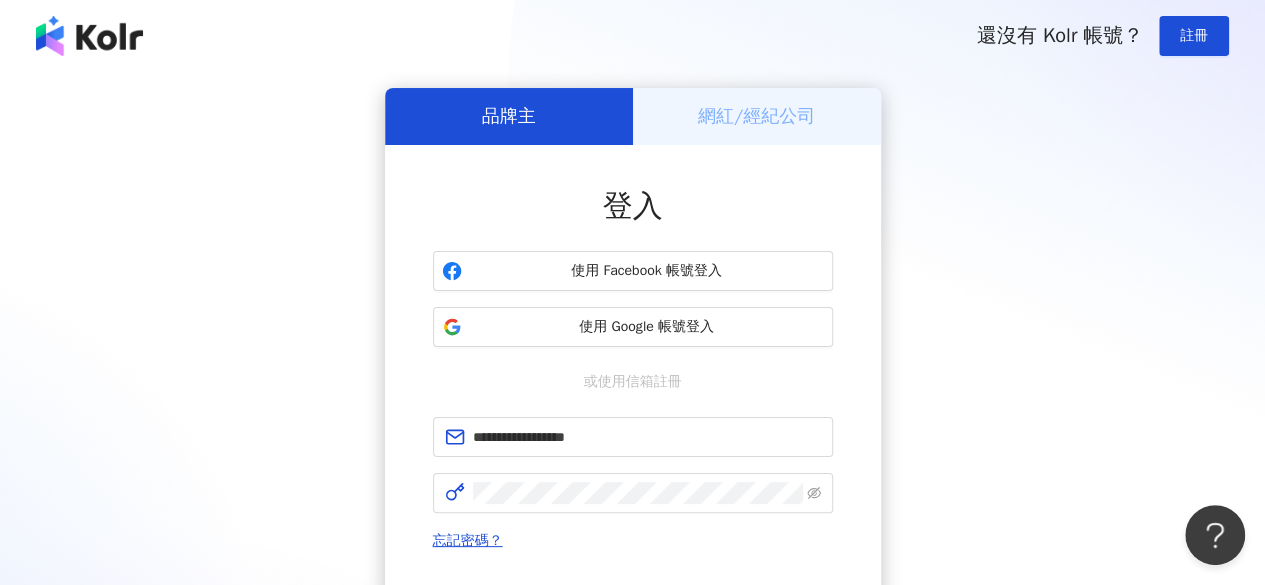 drag, startPoint x: 1068, startPoint y: 361, endPoint x: 1060, endPoint y: 351, distance: 12.806249 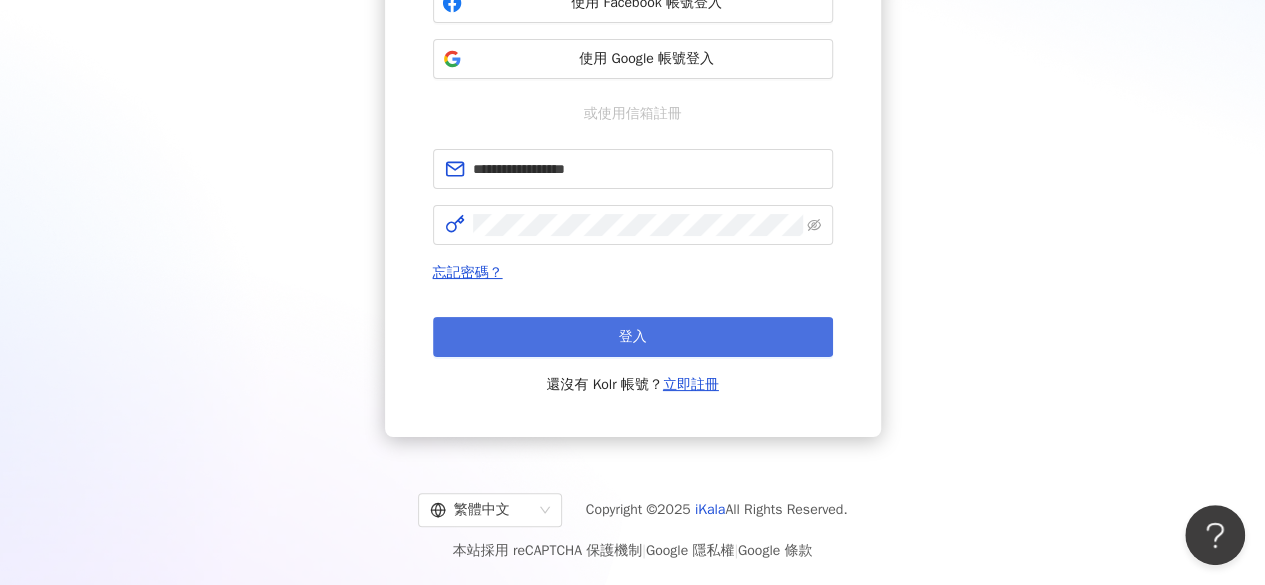click on "登入" at bounding box center [633, 337] 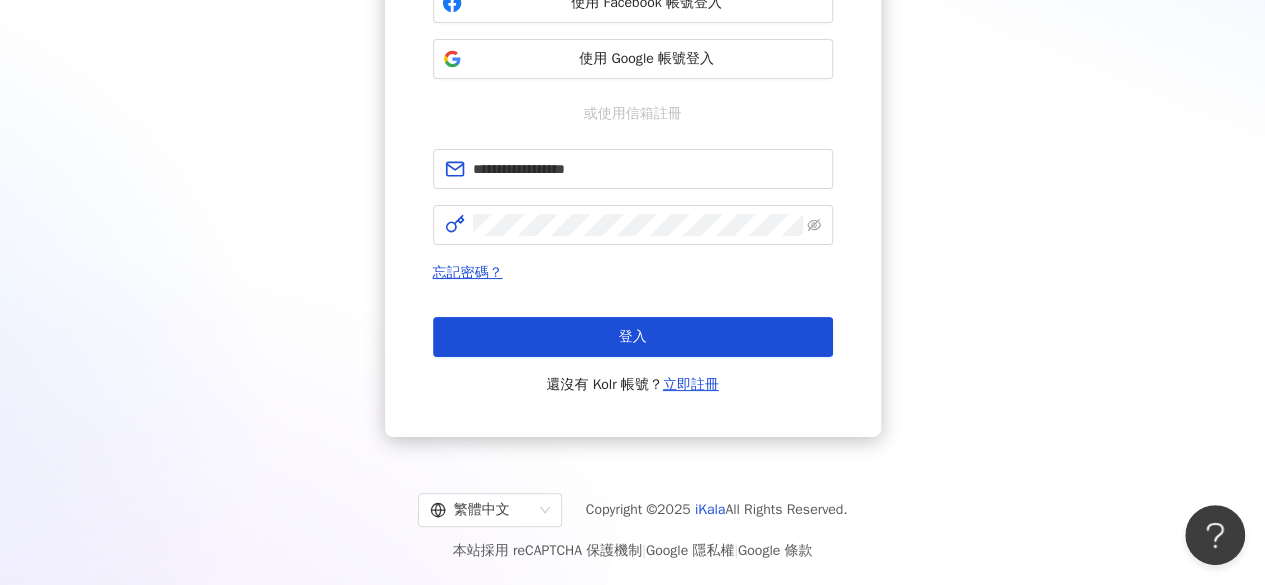 scroll, scrollTop: 92, scrollLeft: 0, axis: vertical 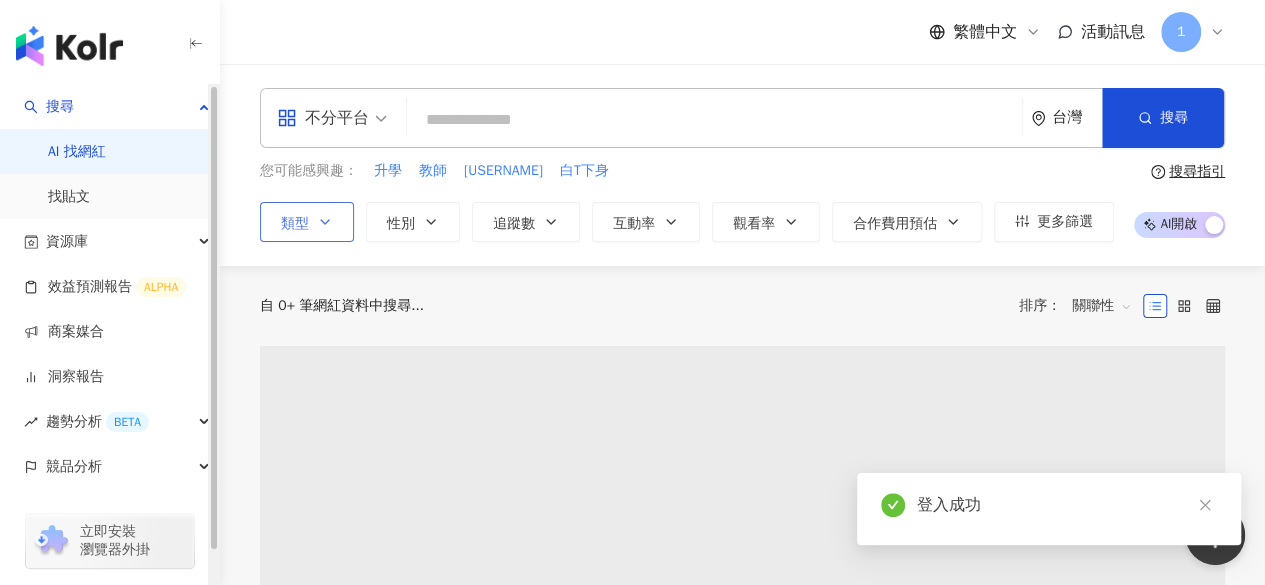 click on "類型" at bounding box center (295, 224) 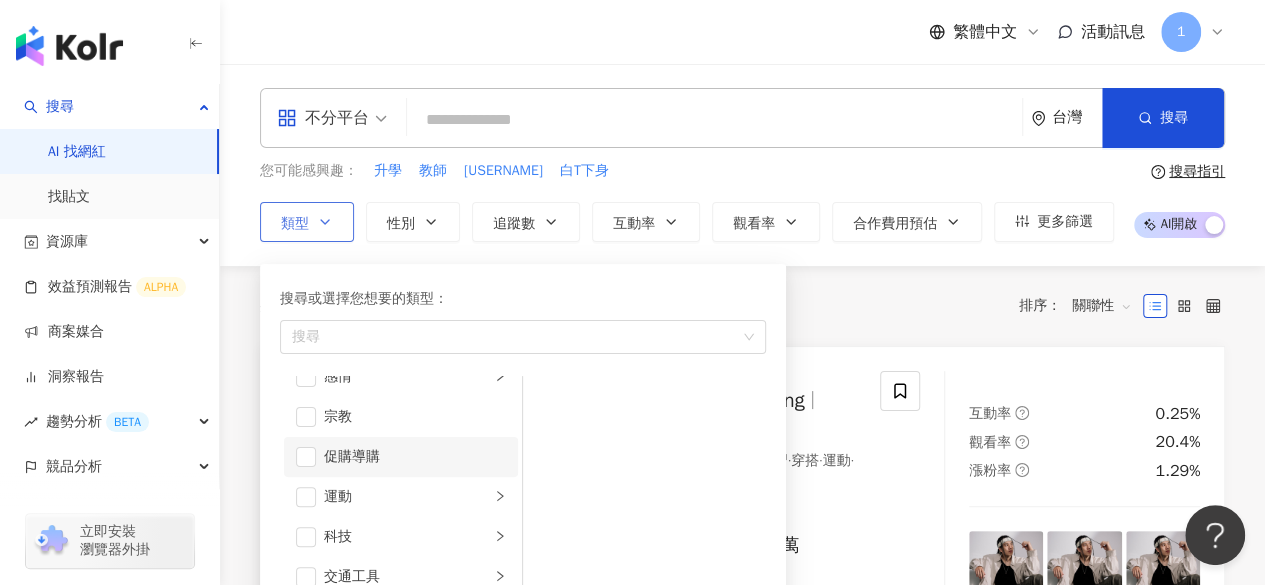 scroll, scrollTop: 692, scrollLeft: 0, axis: vertical 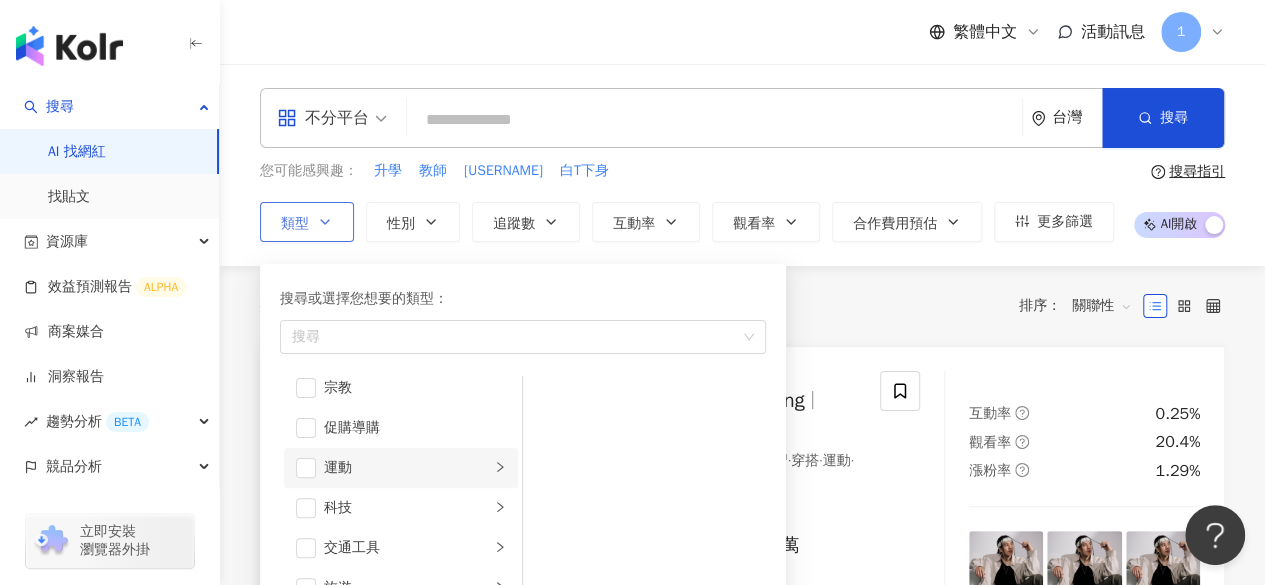 click on "運動" at bounding box center (401, 468) 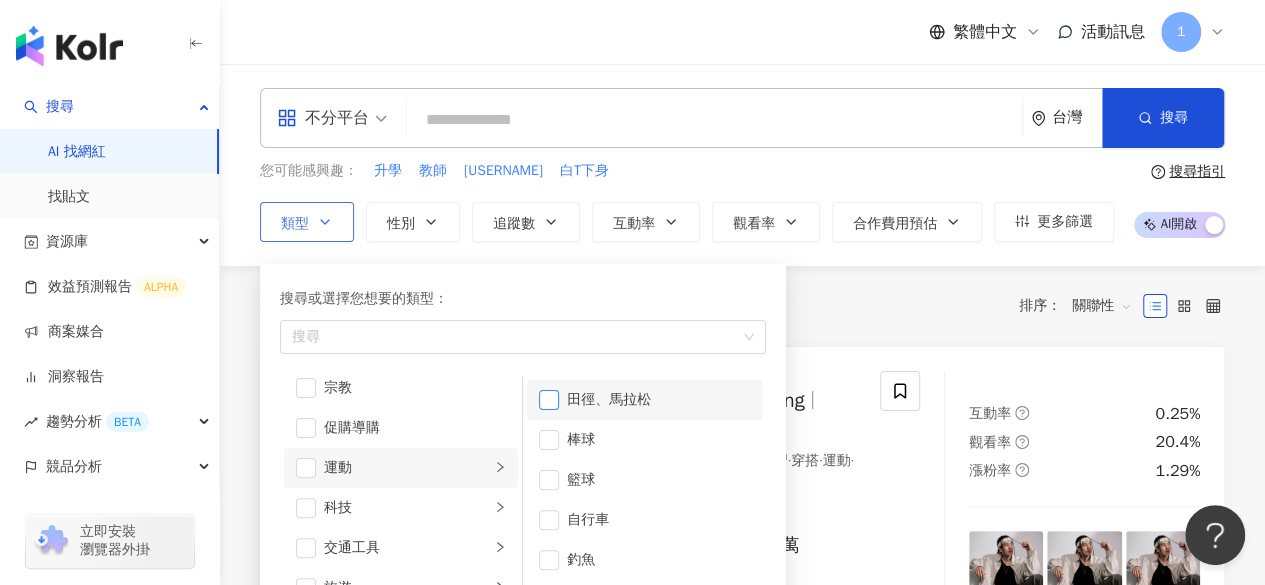 click at bounding box center (549, 400) 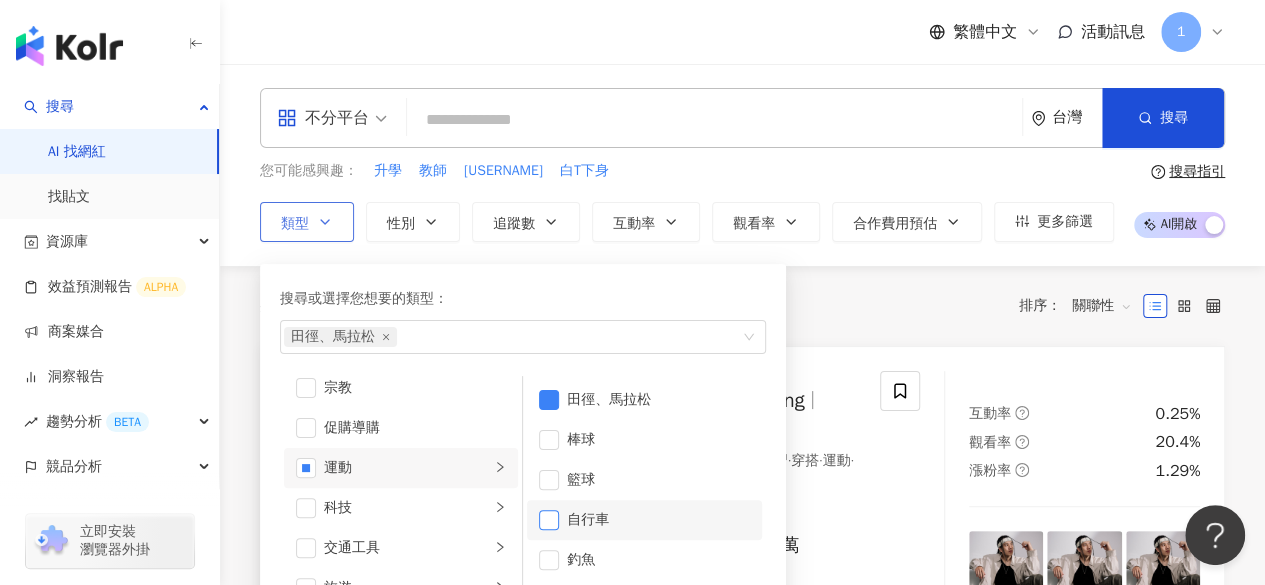 click at bounding box center (549, 520) 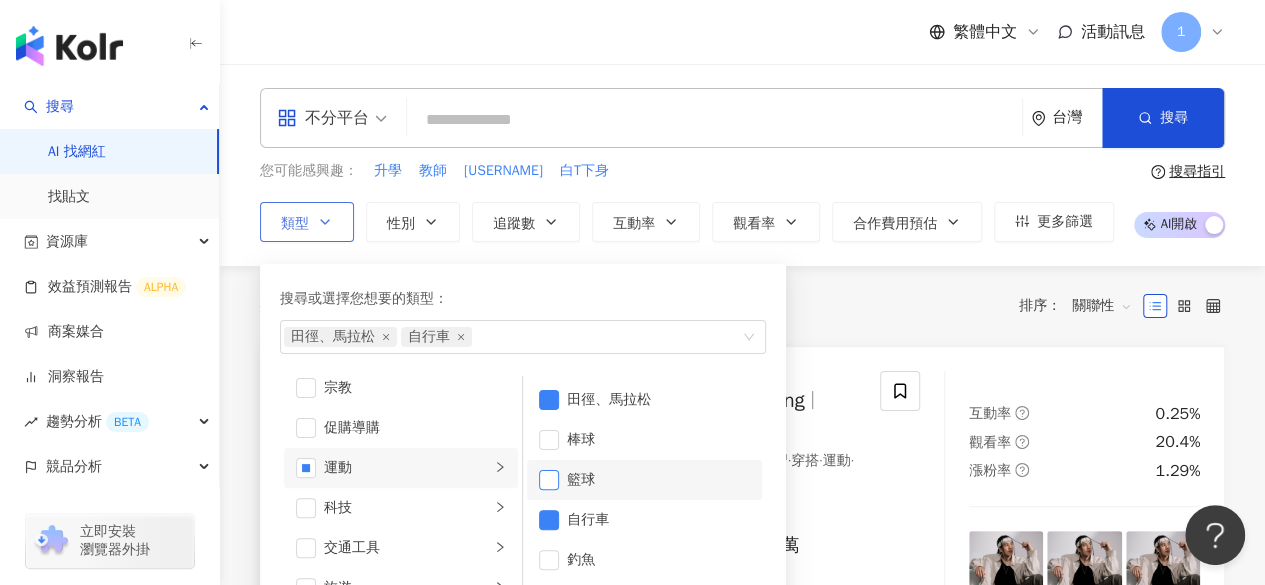 click at bounding box center [549, 480] 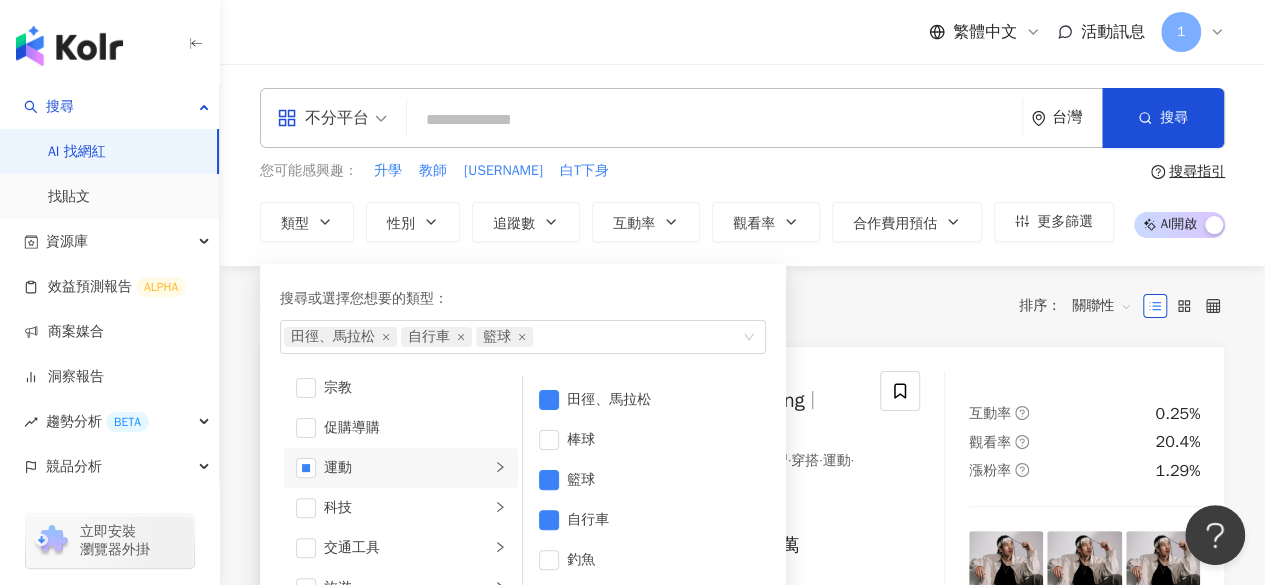 click on "共  10,000+  筆 排序： 關聯性" at bounding box center (742, 306) 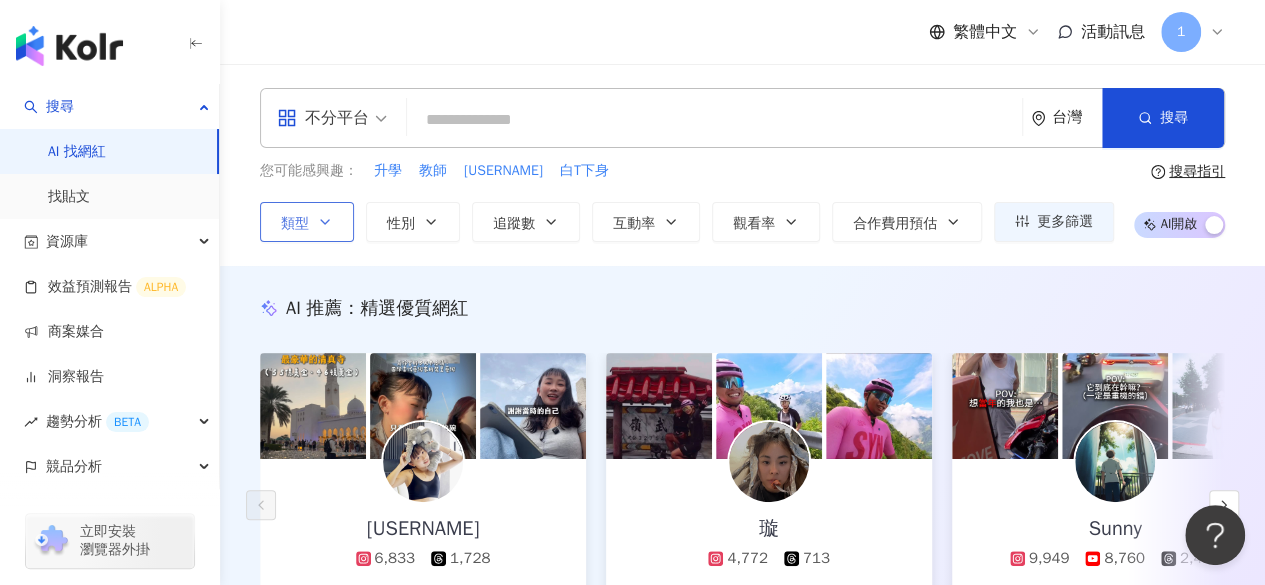click 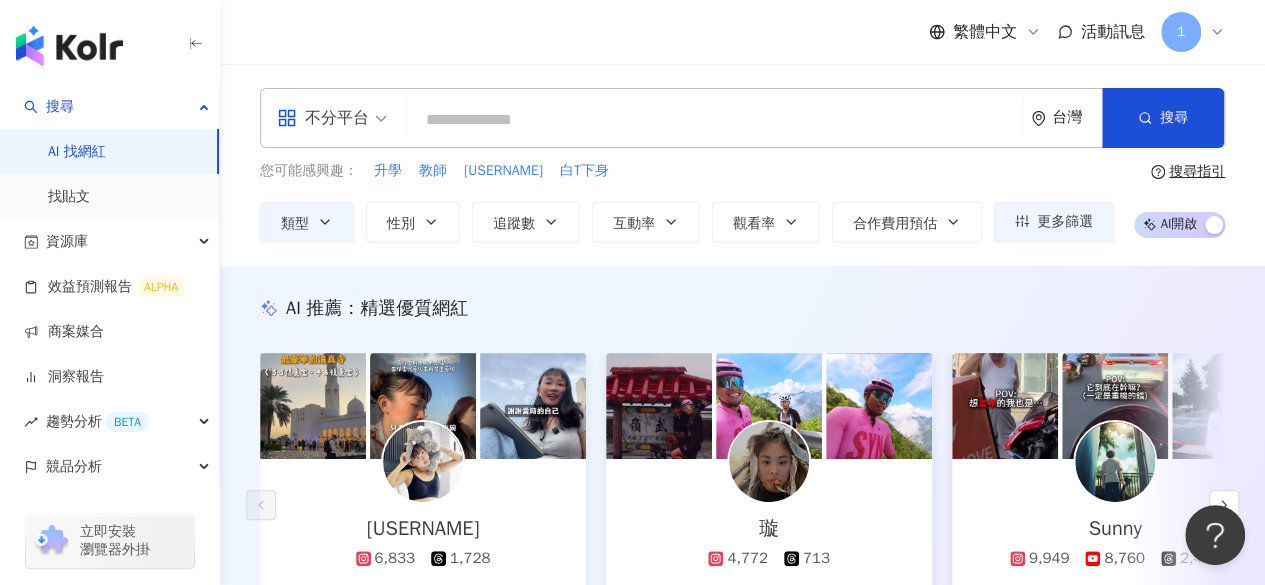 click on "不分平台 台灣 搜尋 您可能感興趣： 升學  教師  小清  白T下身  類型 搜尋或選擇您想要的類型： 田徑、馬拉松 自行車 籃球   藝術與娛樂 美妝時尚 氣候和環境 日常話題 教育與學習 家庭 財經 美食 命理占卜 遊戲 法政社會 生活風格 影視娛樂 醫療與健康 寵物 攝影 感情 宗教 促購導購 運動 科技 交通工具 旅遊 成人 性別 追蹤數 互動率 觀看率 合作費用預估  更多篩選 搜尋指引 AI  開啟 AI  關閉" at bounding box center (742, 165) 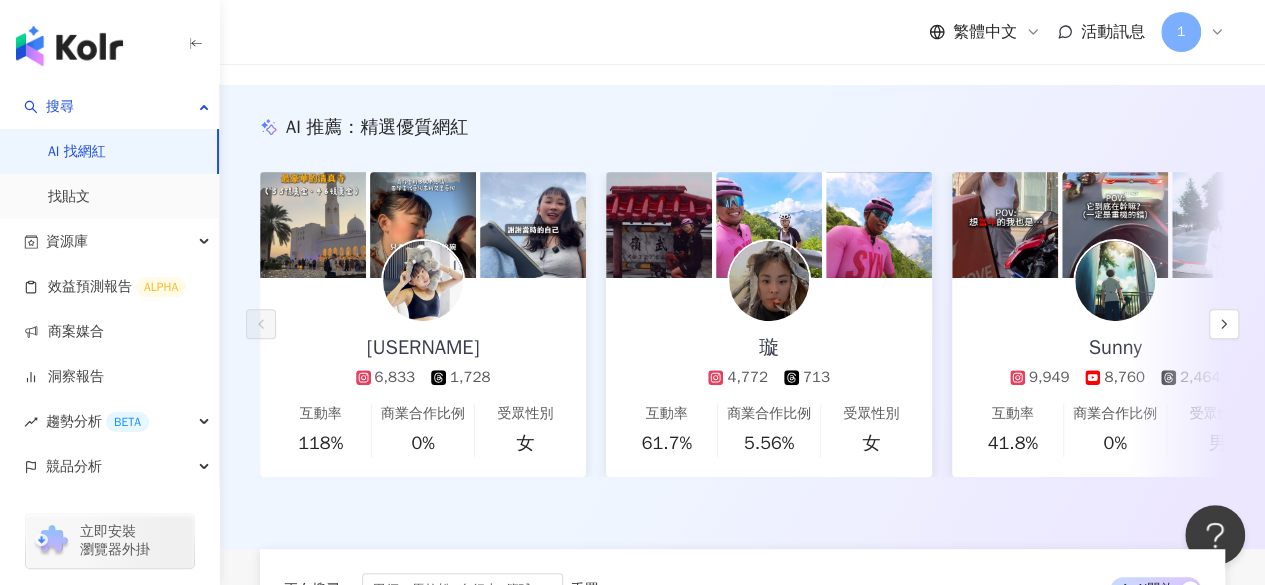 scroll, scrollTop: 200, scrollLeft: 0, axis: vertical 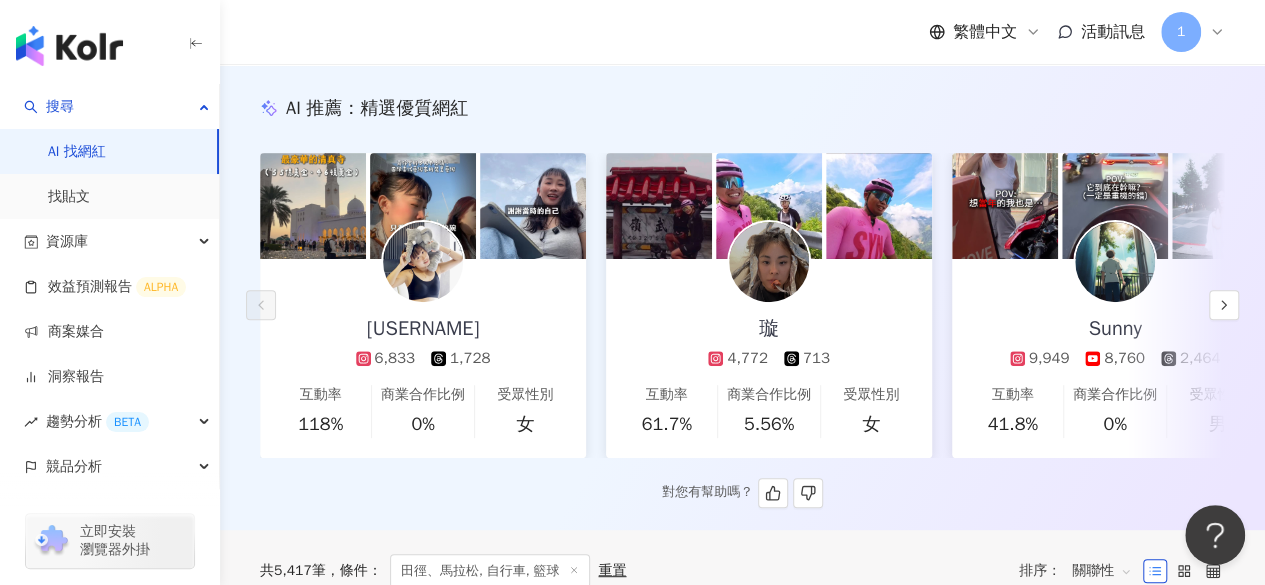 click at bounding box center [769, 262] 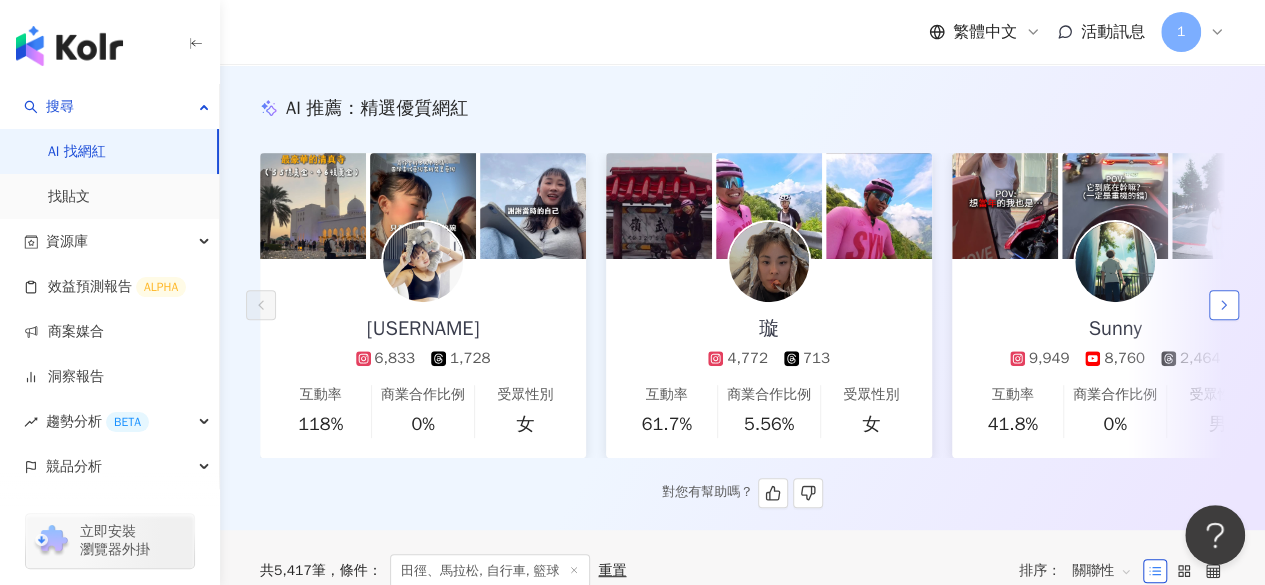 click at bounding box center [1224, 305] 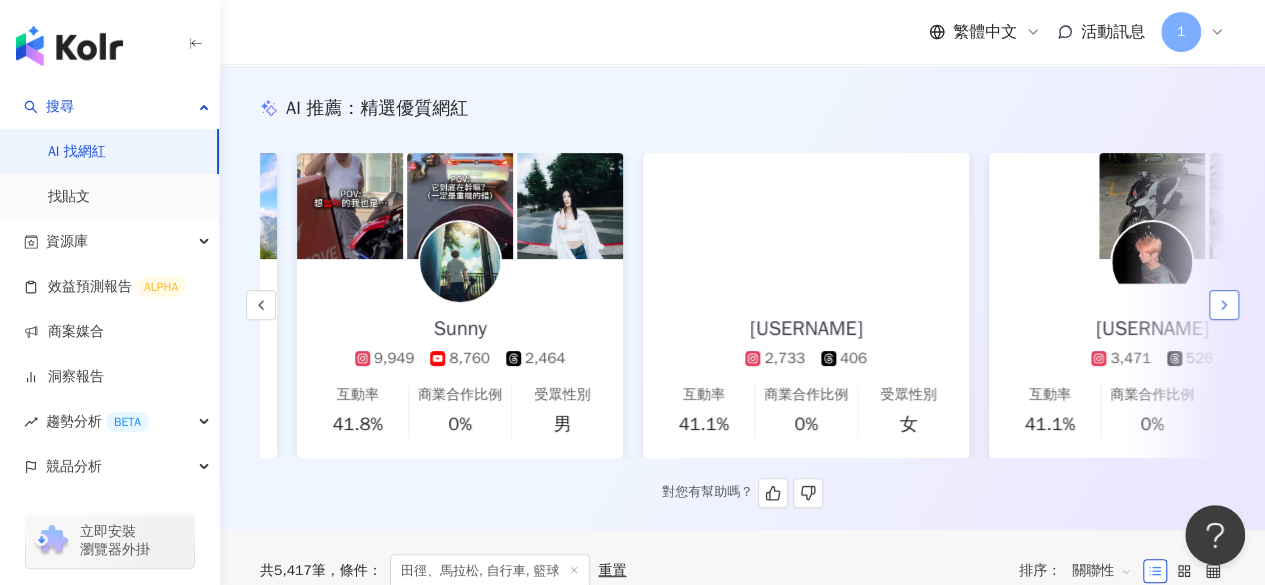 scroll, scrollTop: 0, scrollLeft: 692, axis: horizontal 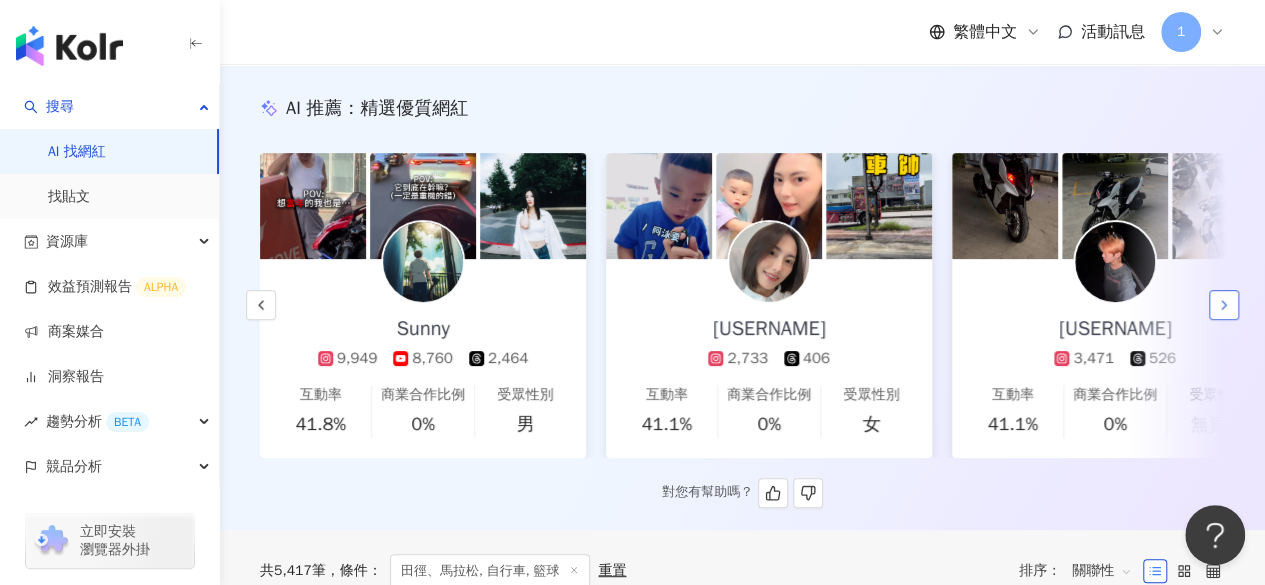 click 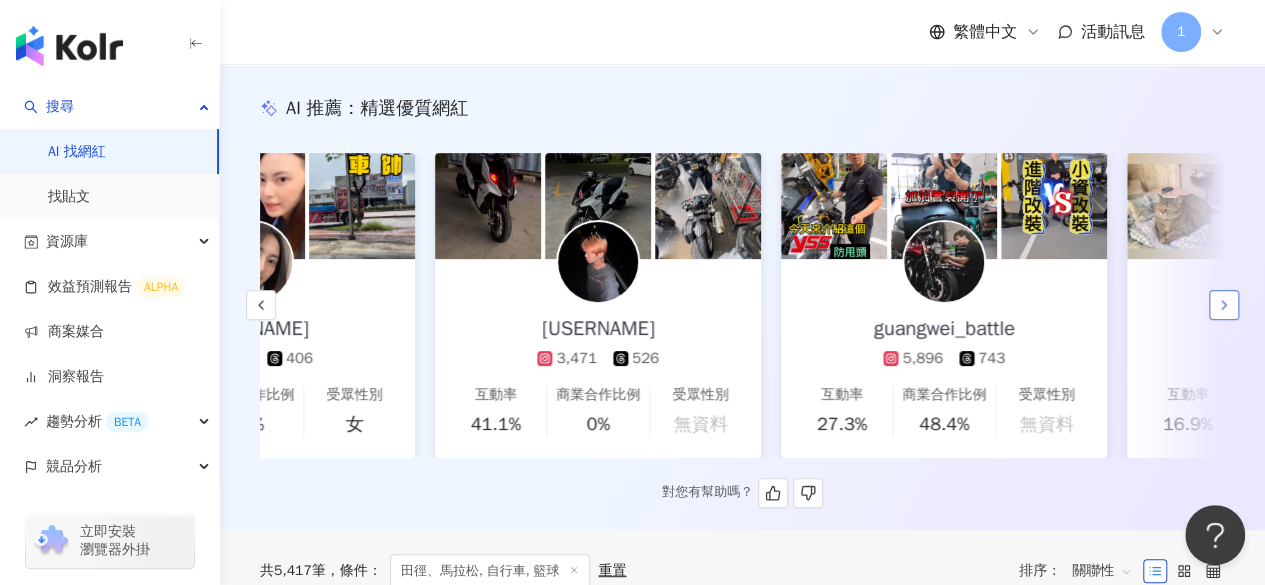 scroll, scrollTop: 0, scrollLeft: 1384, axis: horizontal 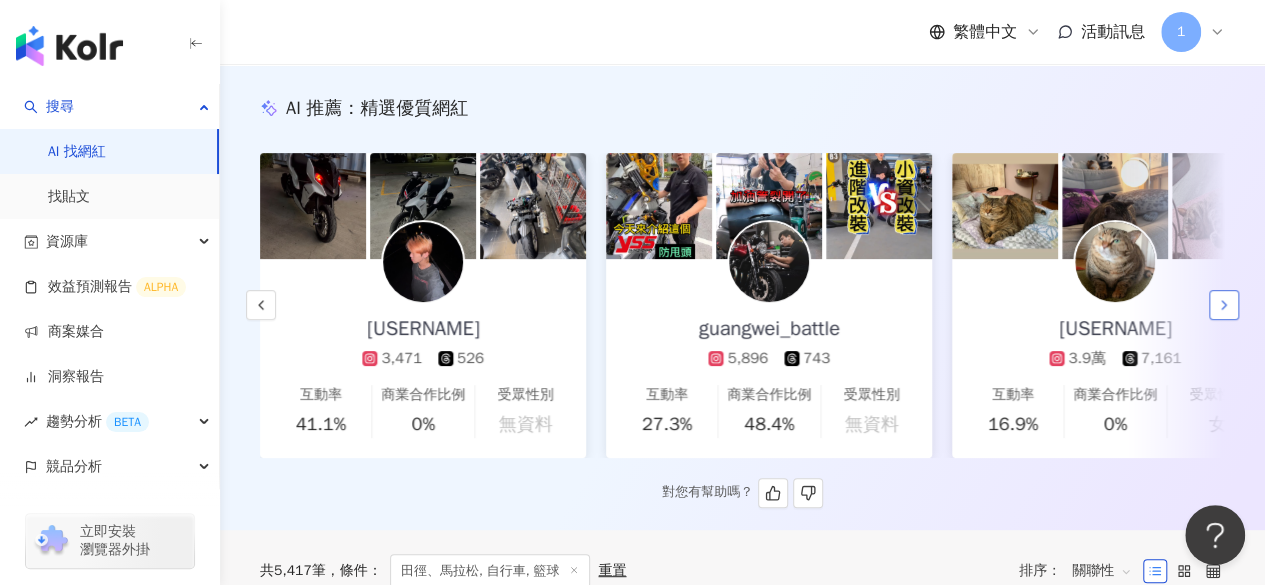 click 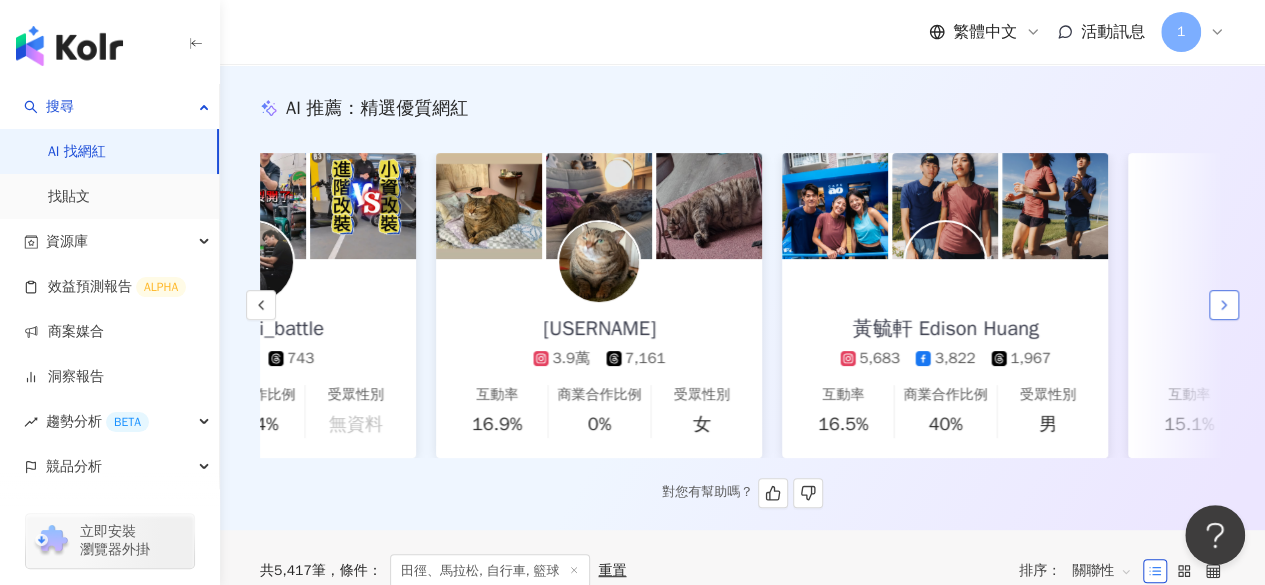 scroll, scrollTop: 0, scrollLeft: 2076, axis: horizontal 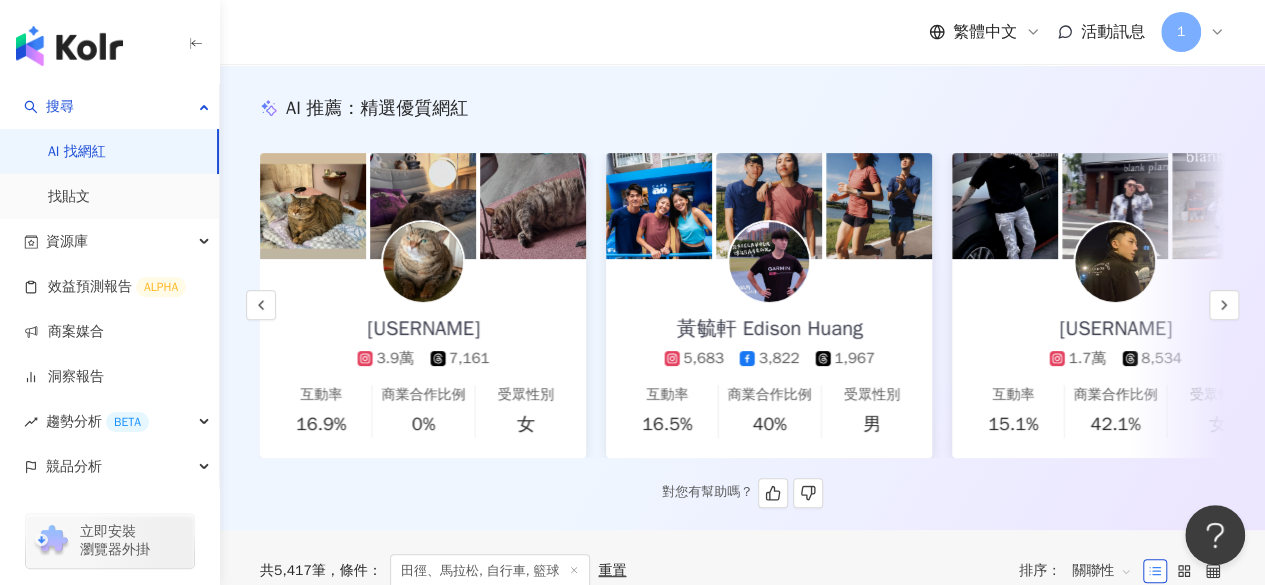 click at bounding box center [769, 262] 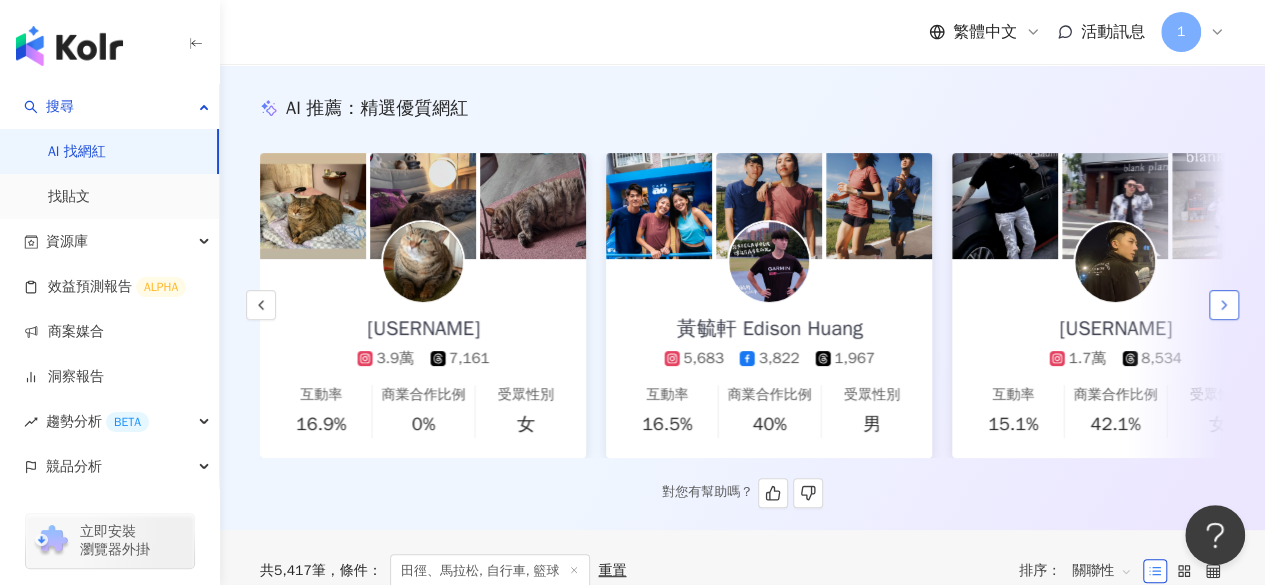 click 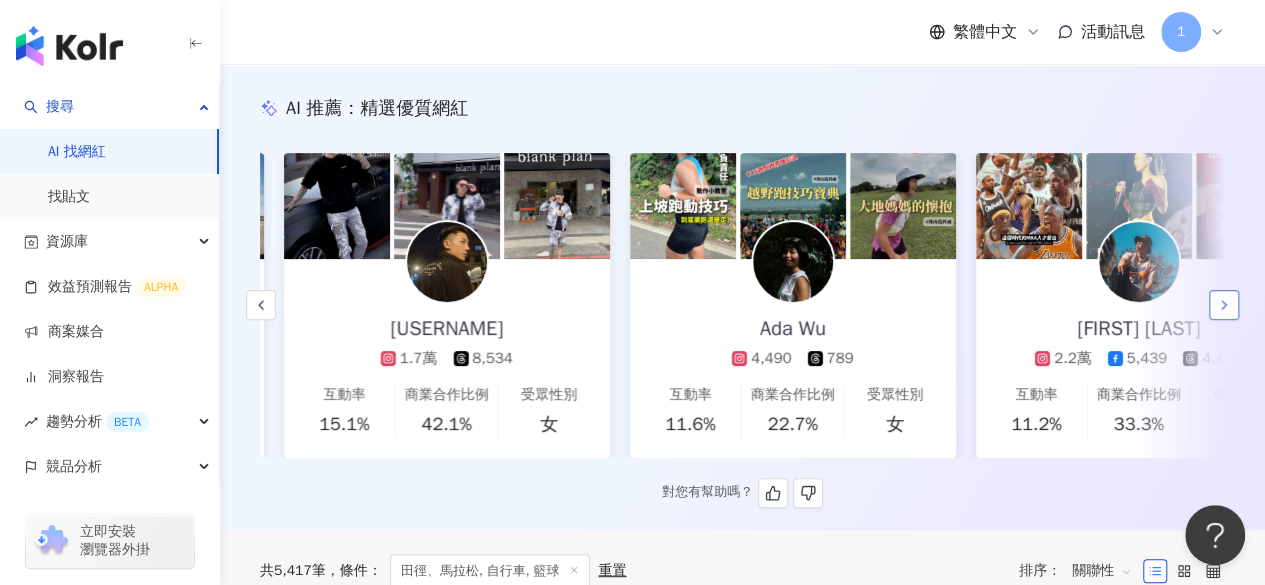 scroll, scrollTop: 0, scrollLeft: 2768, axis: horizontal 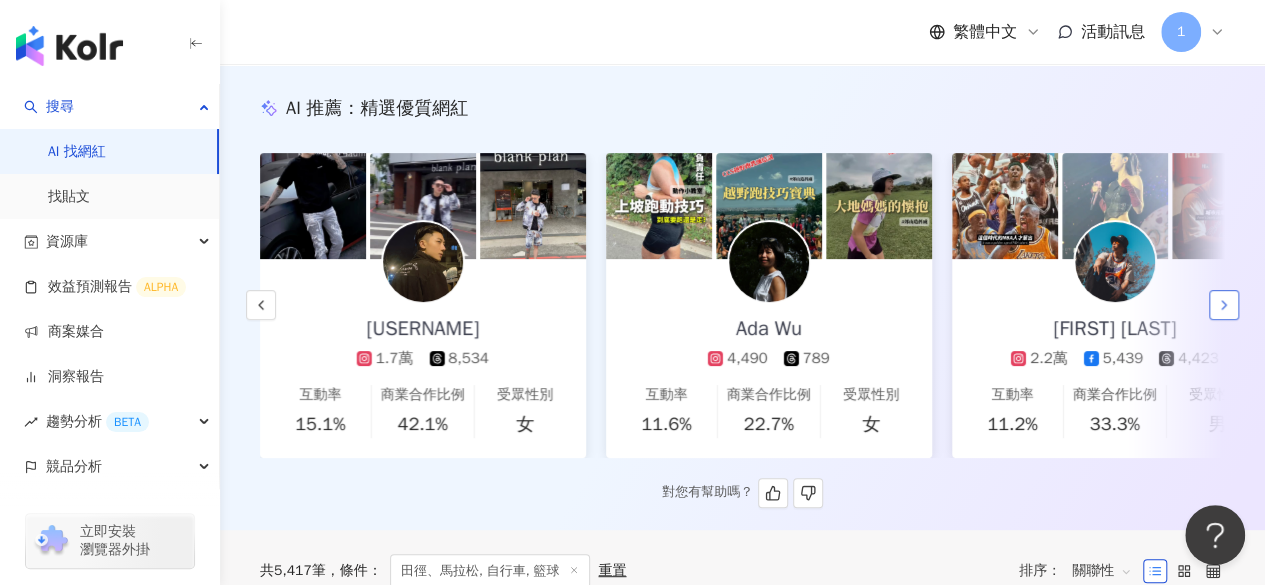 click 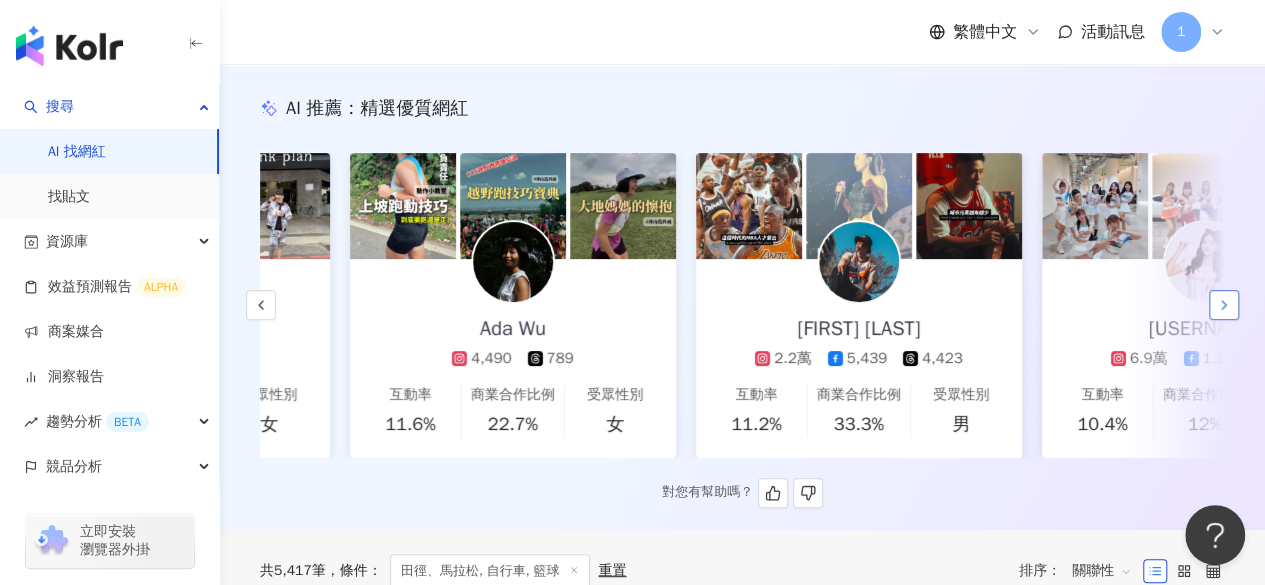 scroll, scrollTop: 0, scrollLeft: 3227, axis: horizontal 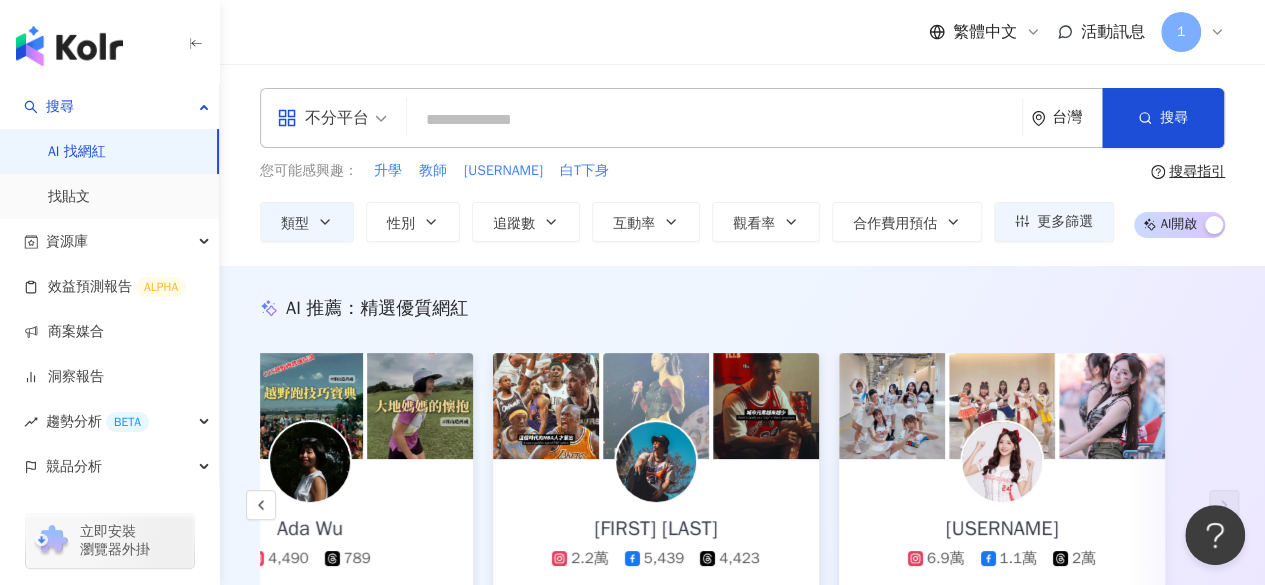 click at bounding box center [714, 120] 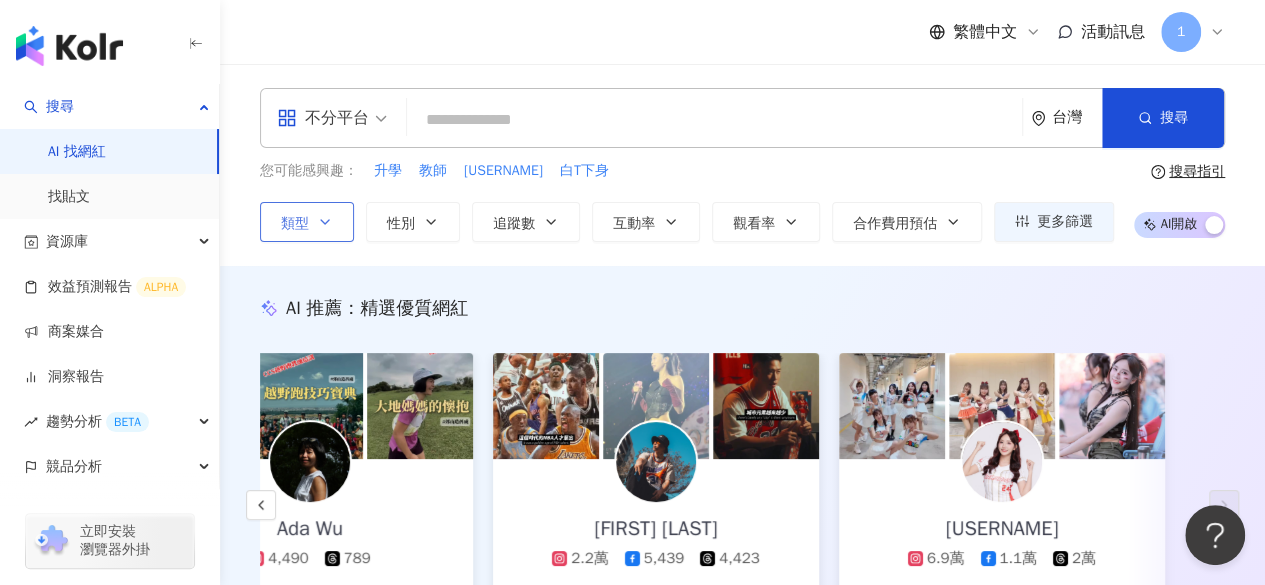 click 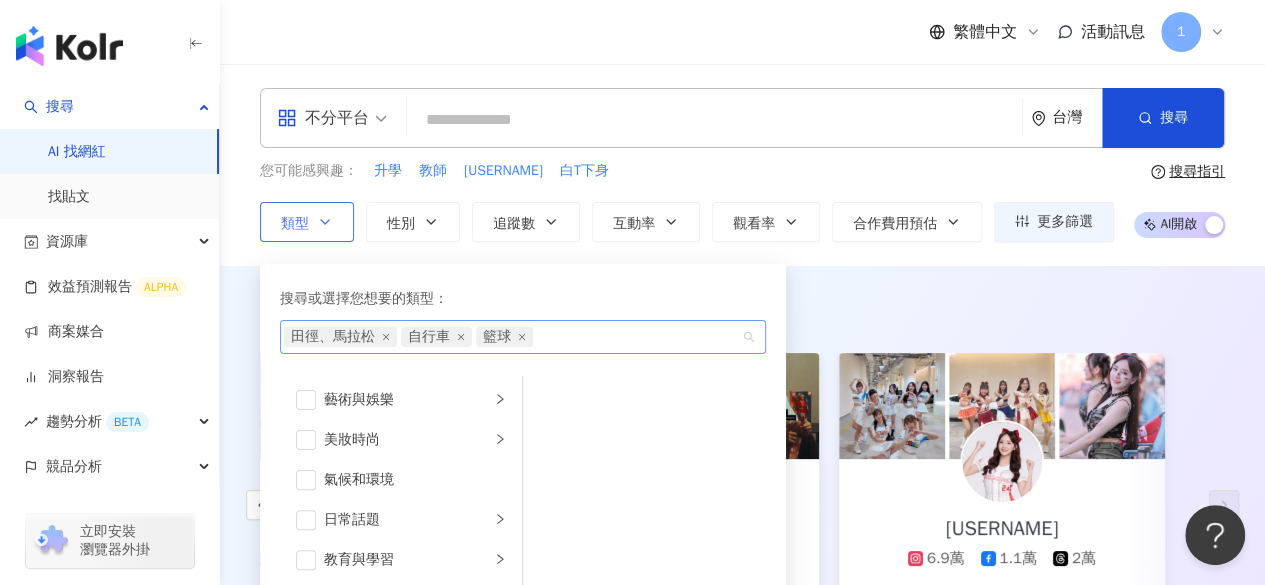click on "田徑、馬拉松" at bounding box center (340, 337) 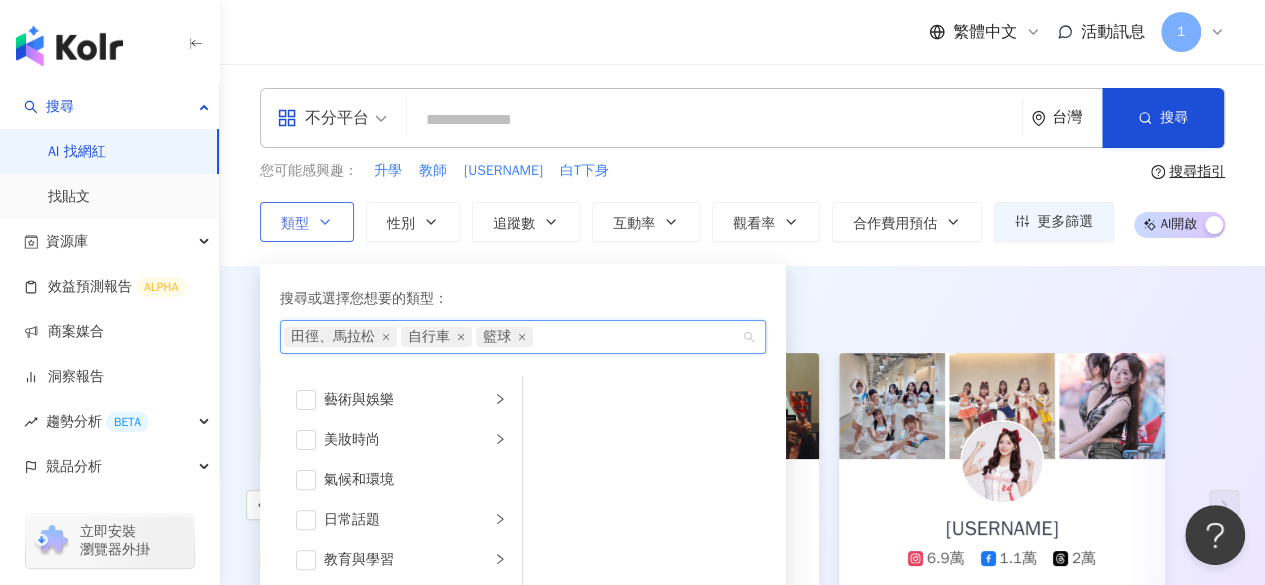 click on "田徑、馬拉松" at bounding box center (340, 337) 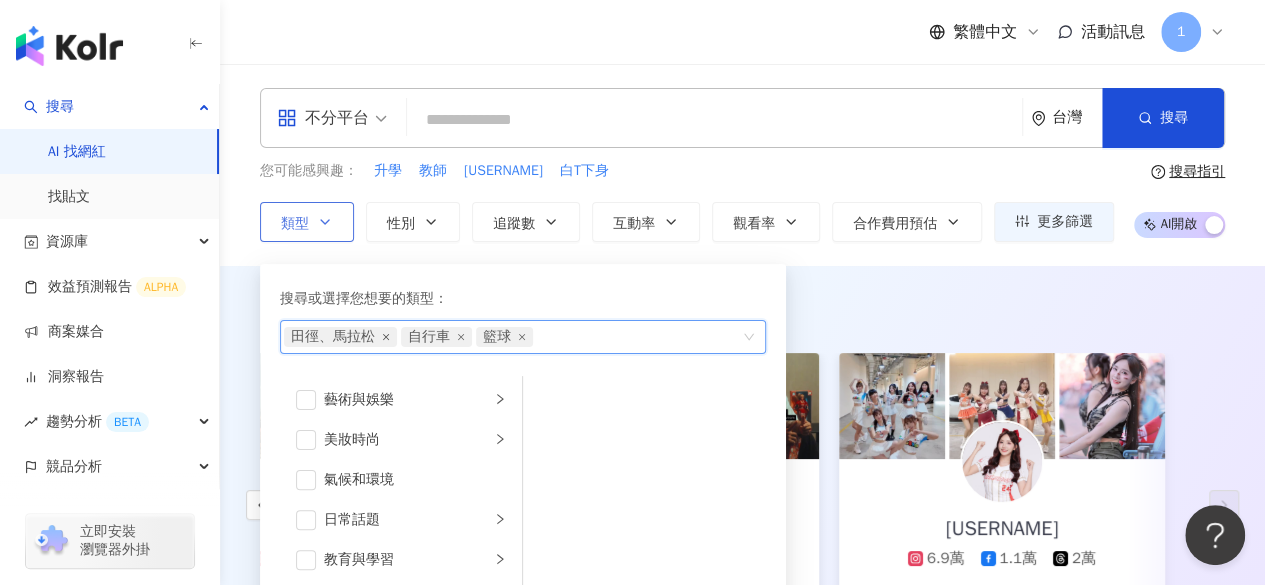 click 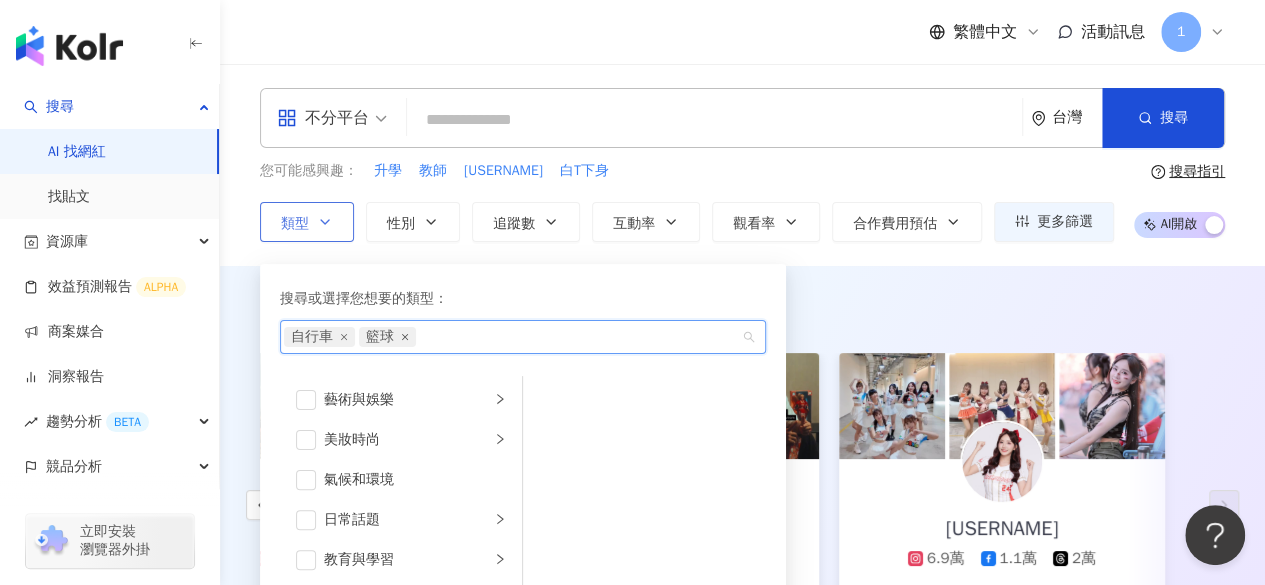 click 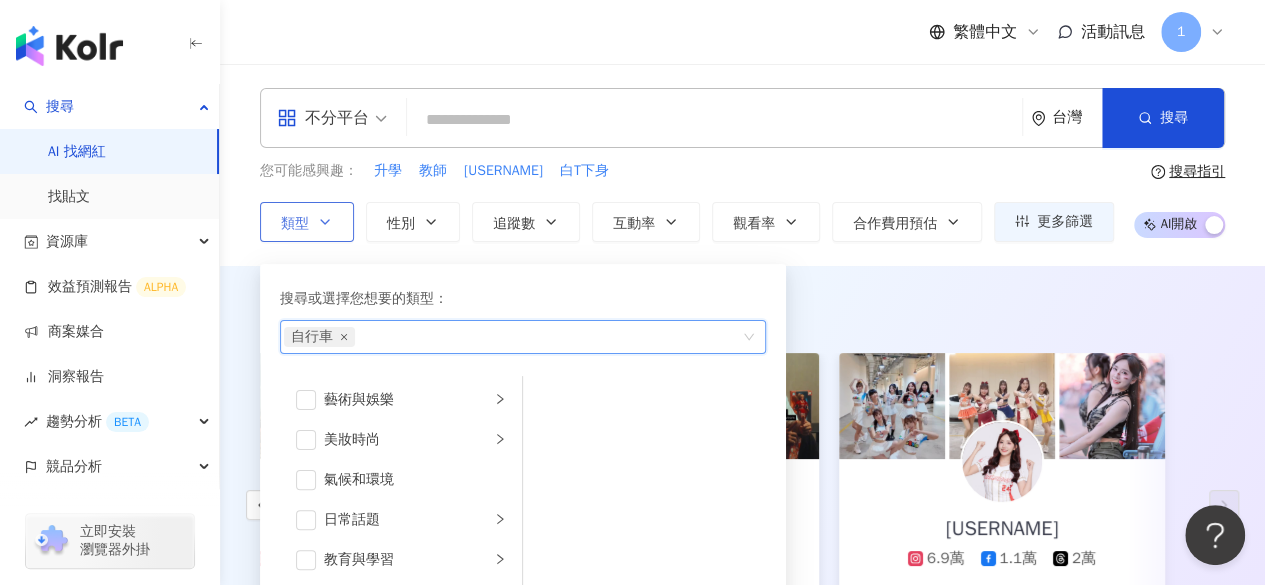 click 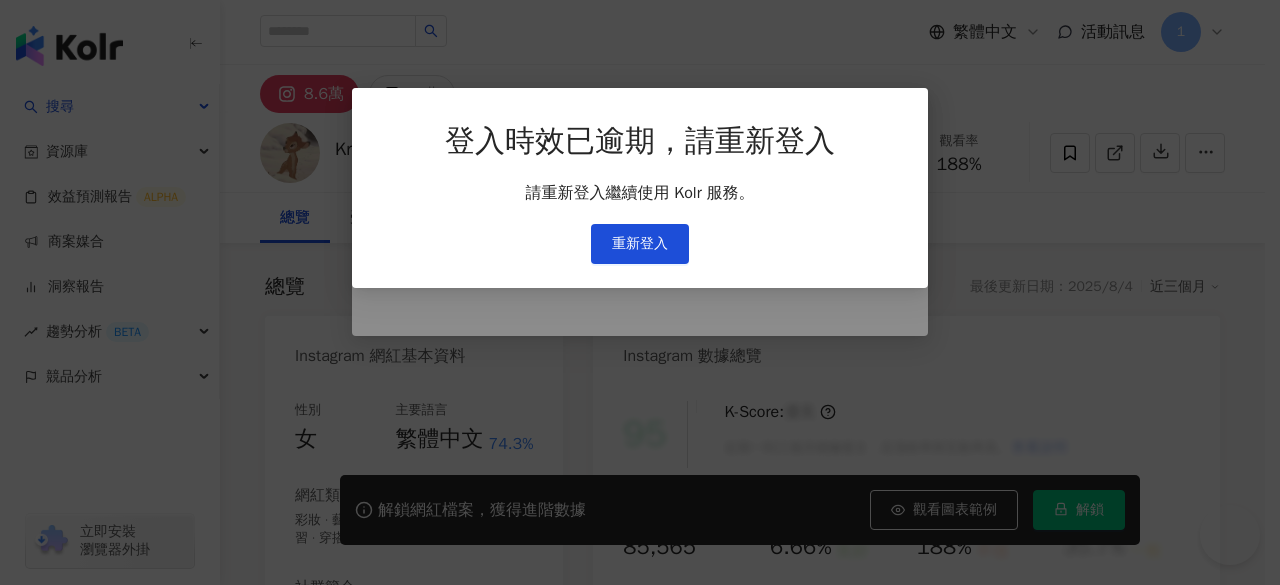 scroll, scrollTop: 0, scrollLeft: 0, axis: both 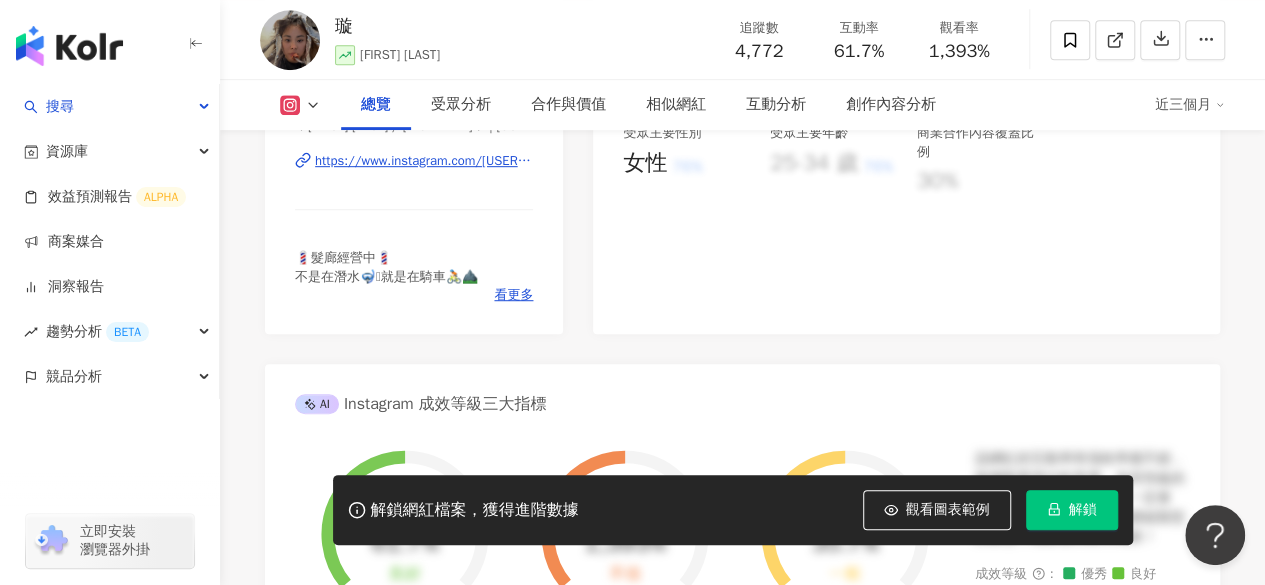 click on "https://www.instagram.com/joyce914_jj/" at bounding box center [424, 161] 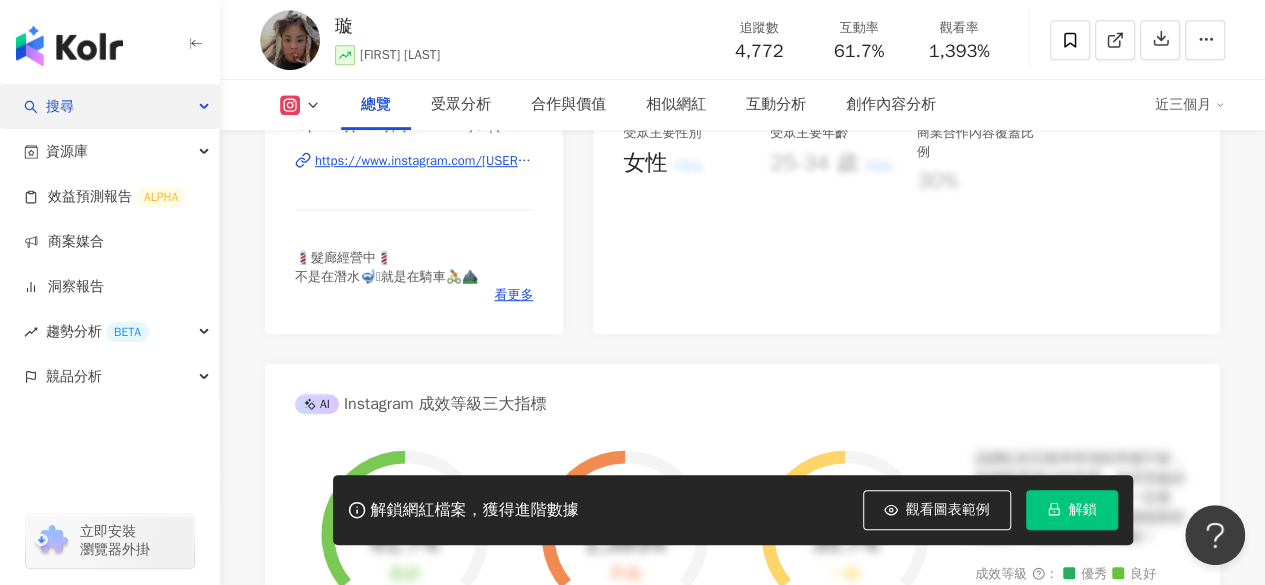 click on "搜尋" at bounding box center [109, 106] 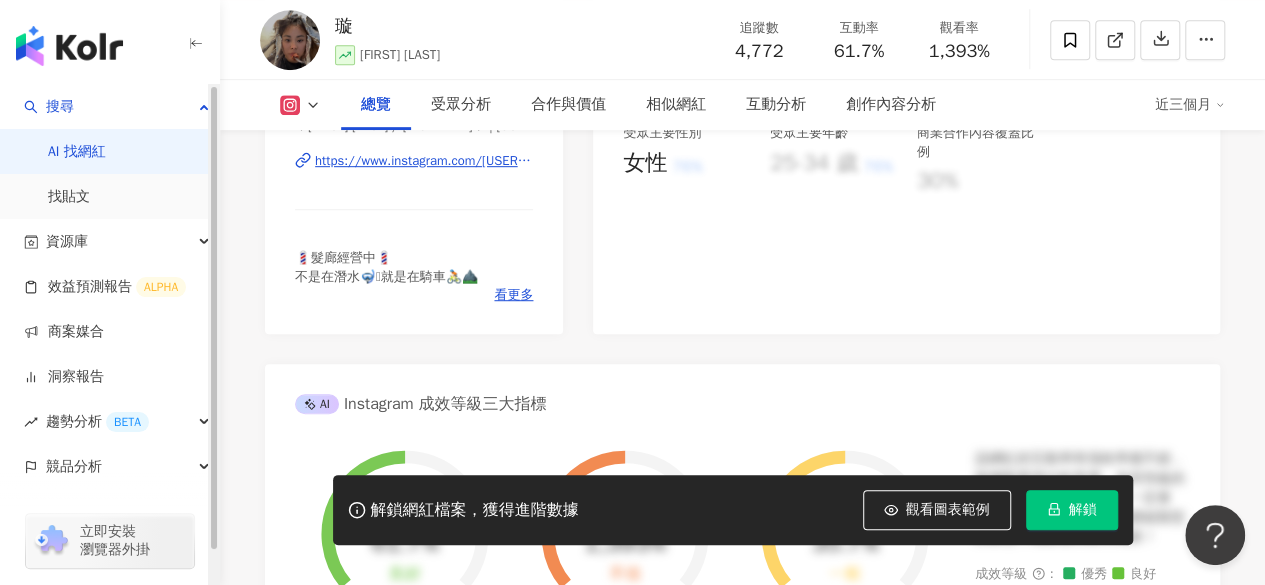 click on "AI 找網紅" at bounding box center (77, 152) 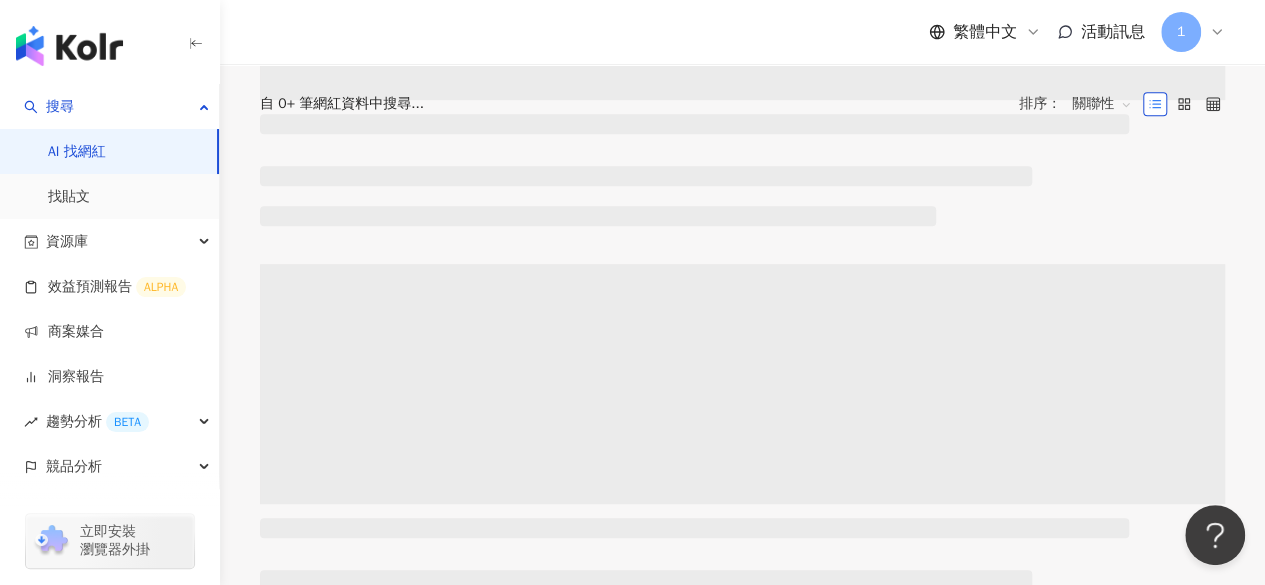 scroll, scrollTop: 0, scrollLeft: 0, axis: both 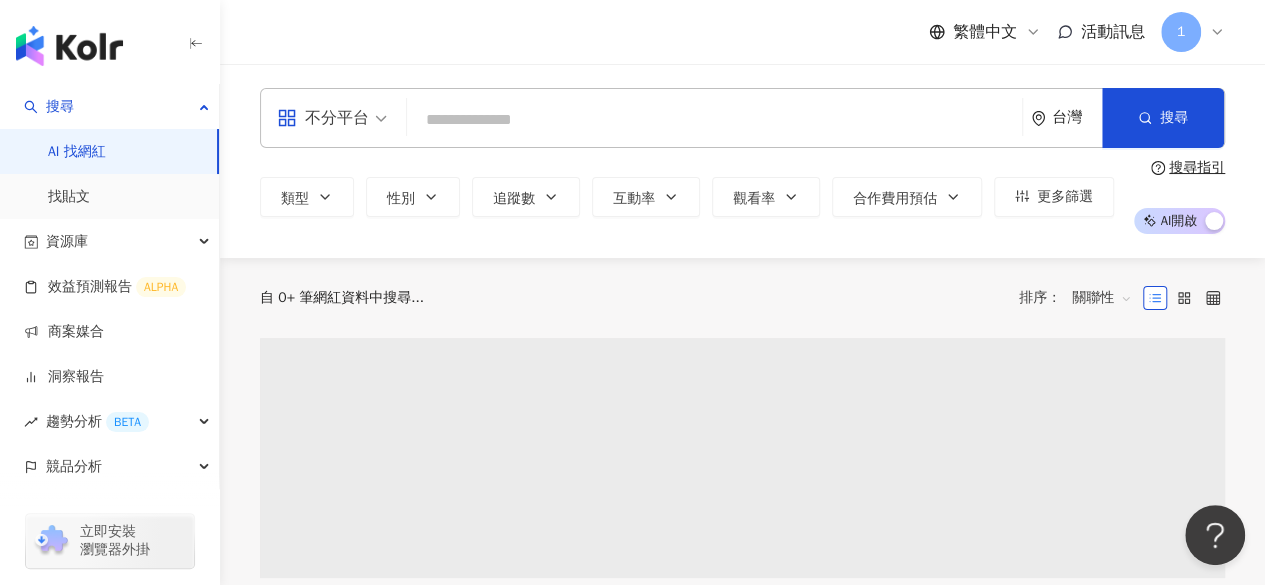 click at bounding box center (714, 120) 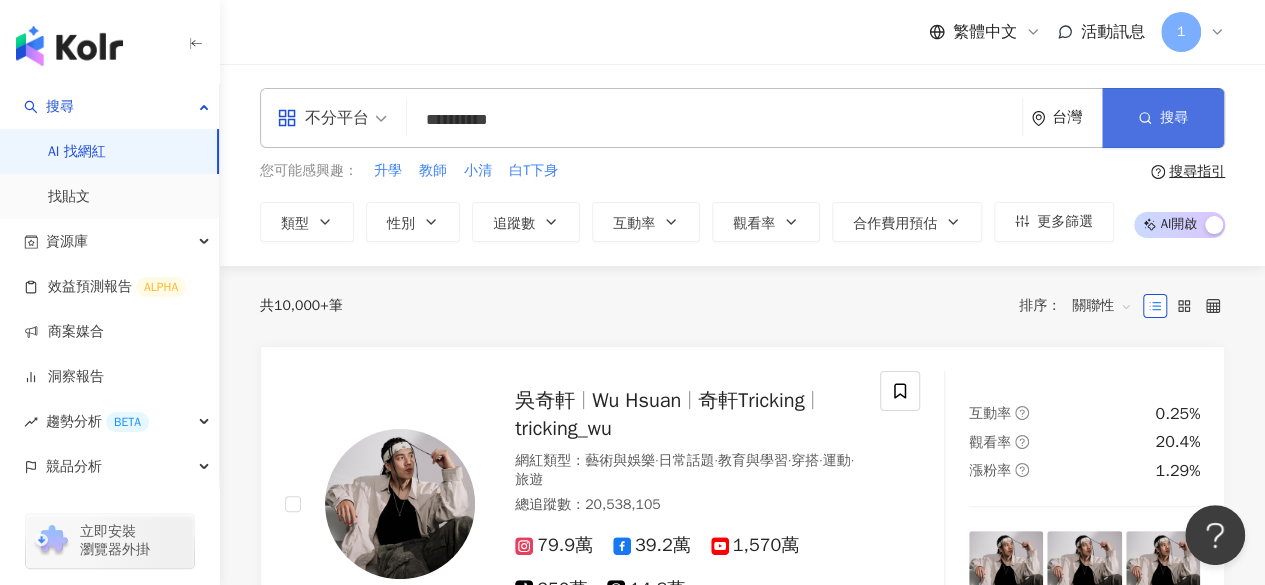 type on "**********" 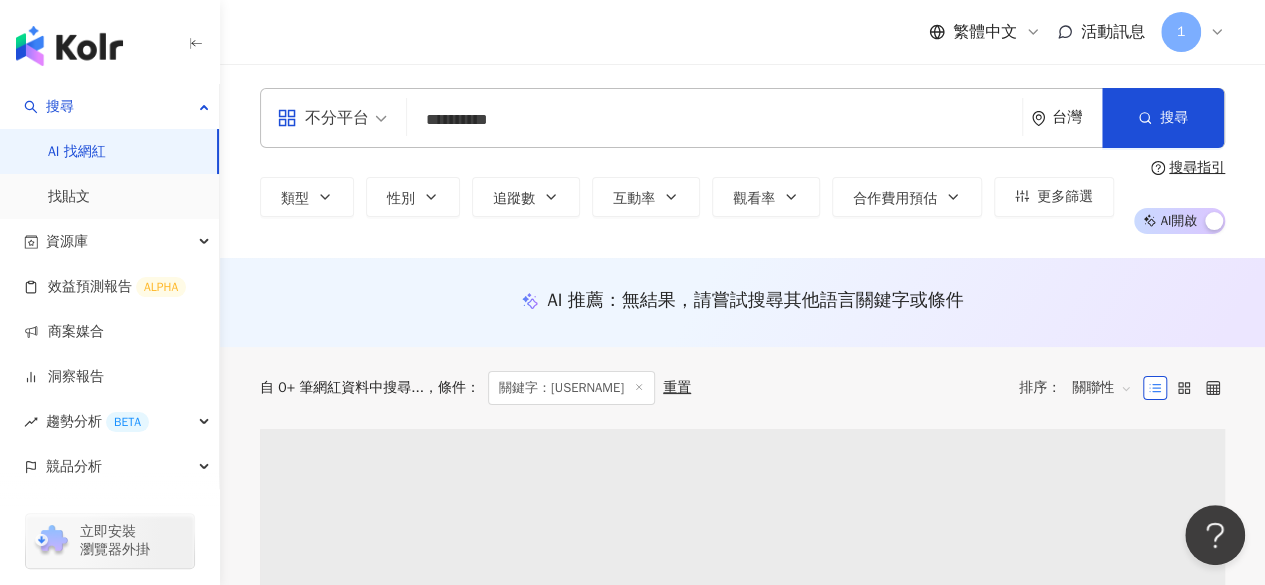 click on "**********" at bounding box center (714, 120) 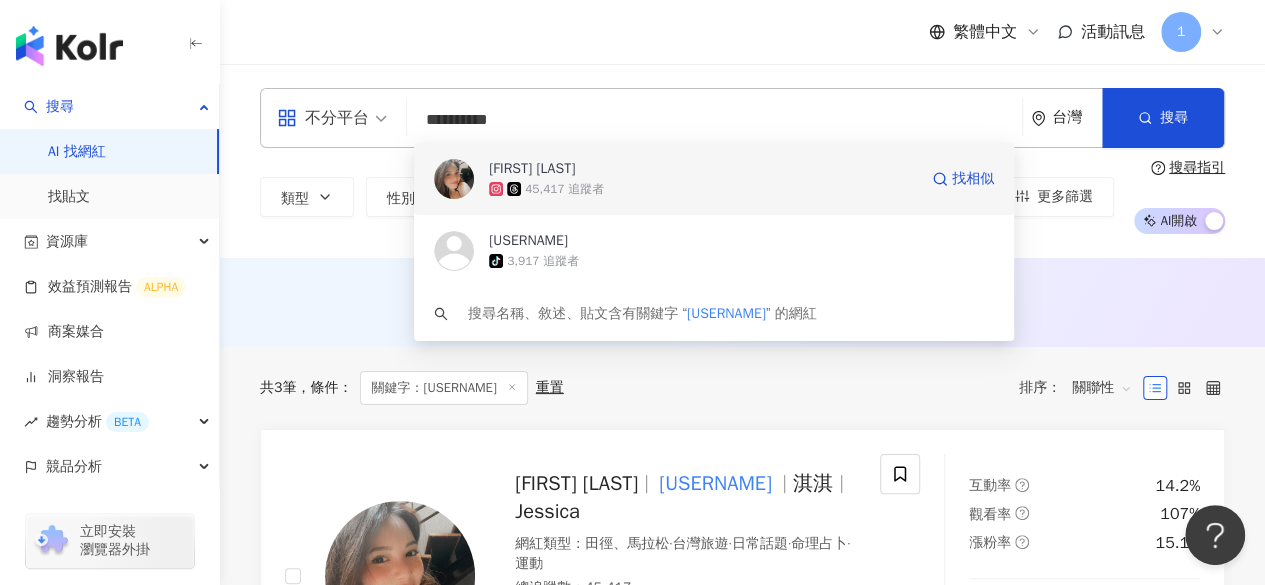 click on "Jessica Chou" at bounding box center [532, 169] 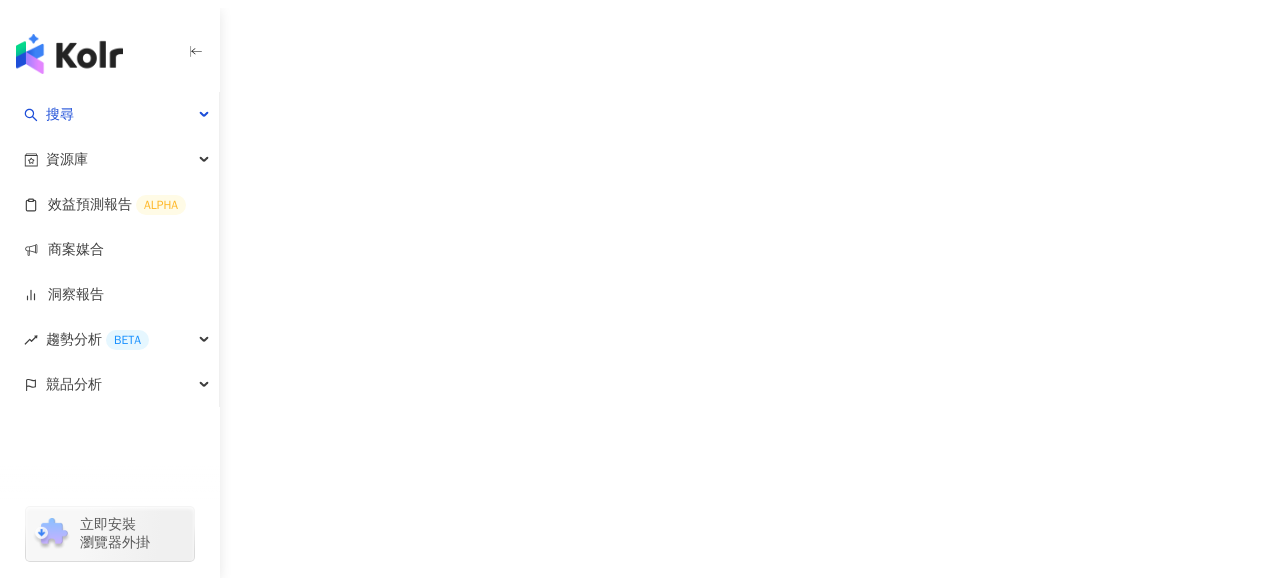 scroll, scrollTop: 0, scrollLeft: 0, axis: both 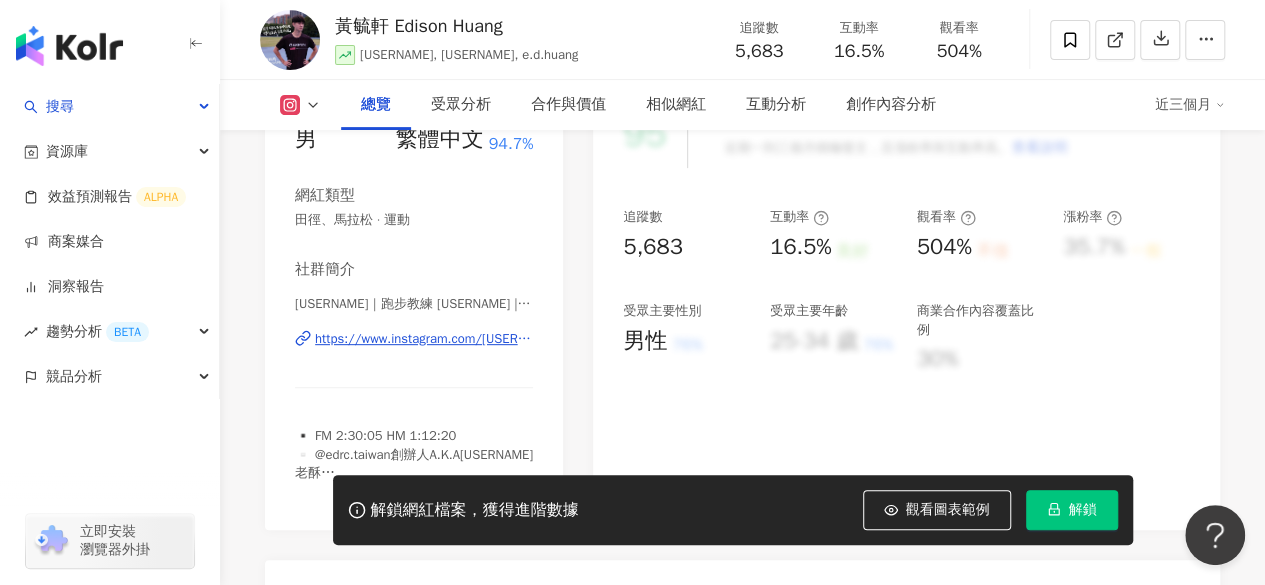 click on "https://www.instagram.com/e.d.huang/" at bounding box center [424, 339] 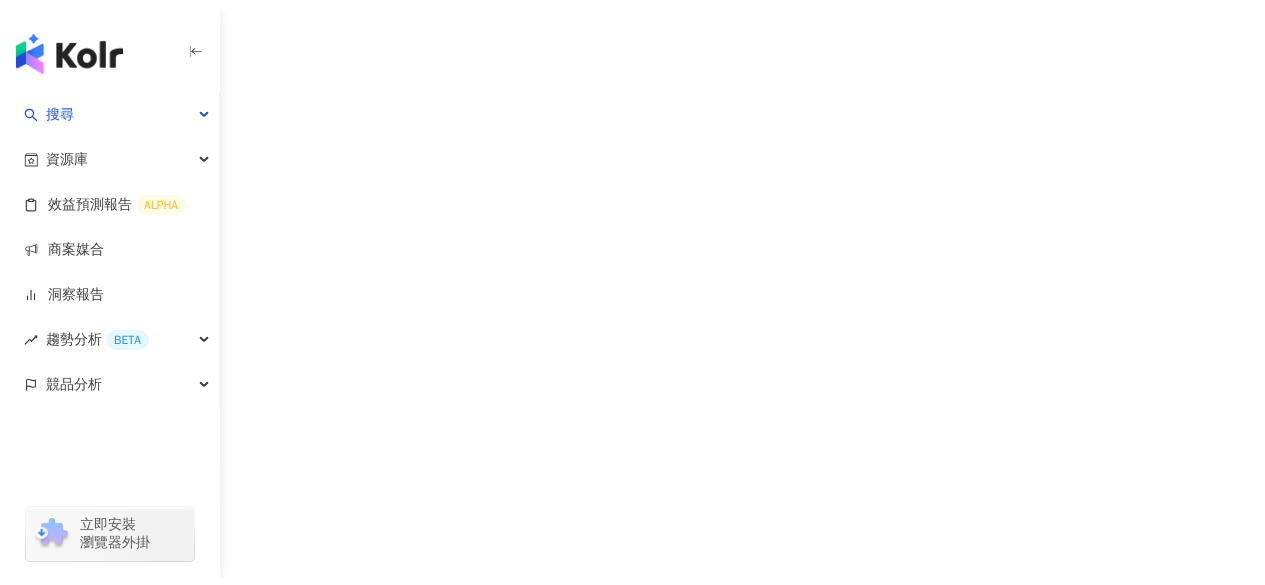 scroll, scrollTop: 0, scrollLeft: 0, axis: both 